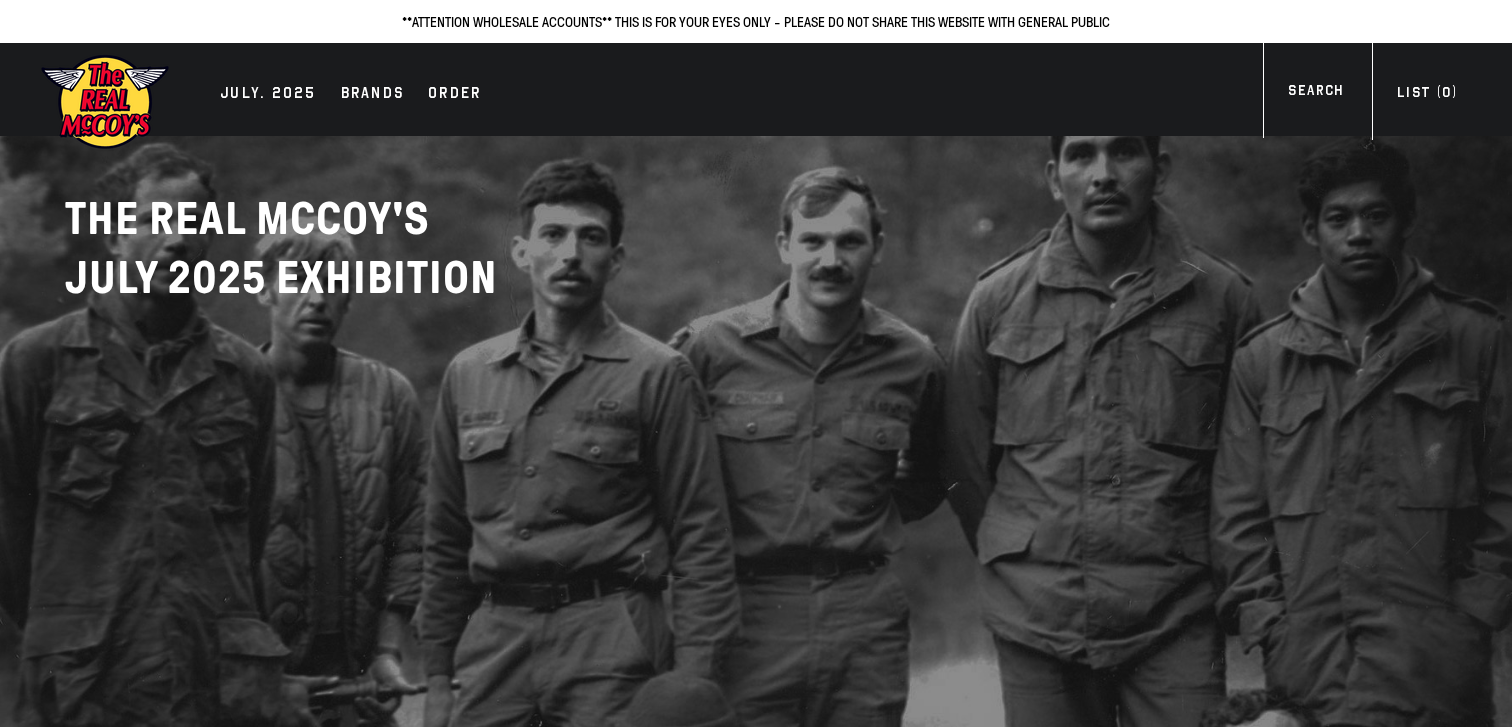 scroll, scrollTop: 0, scrollLeft: 0, axis: both 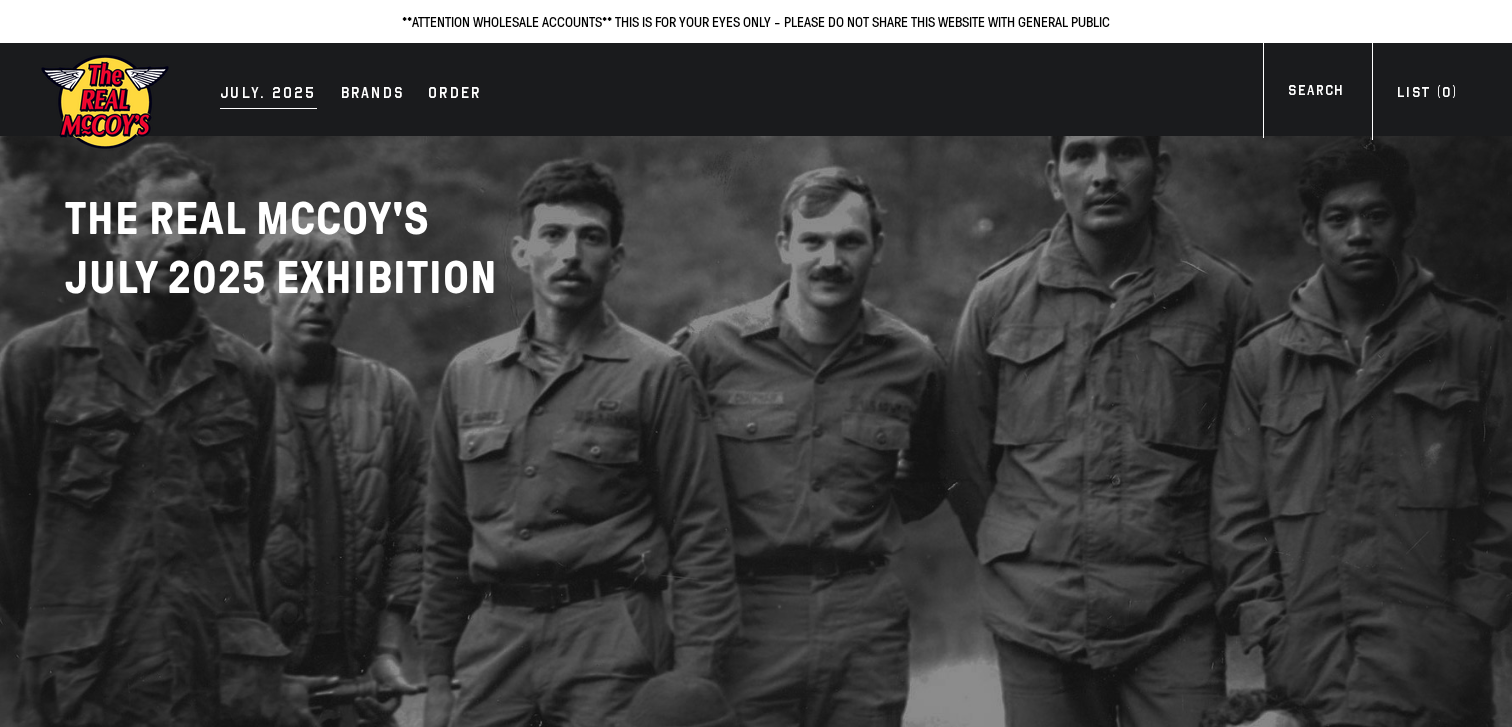click on "JULY. 2025" at bounding box center (268, 95) 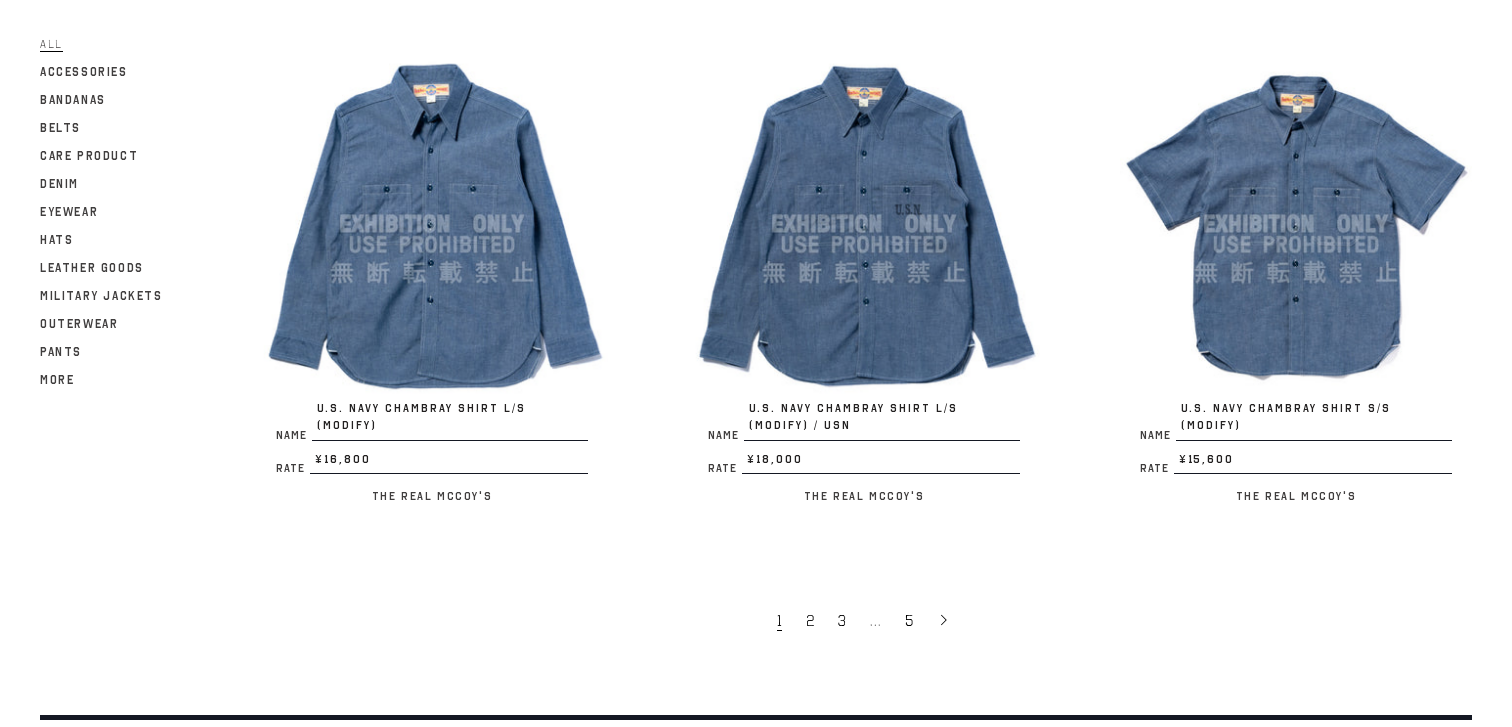 scroll, scrollTop: 3760, scrollLeft: 0, axis: vertical 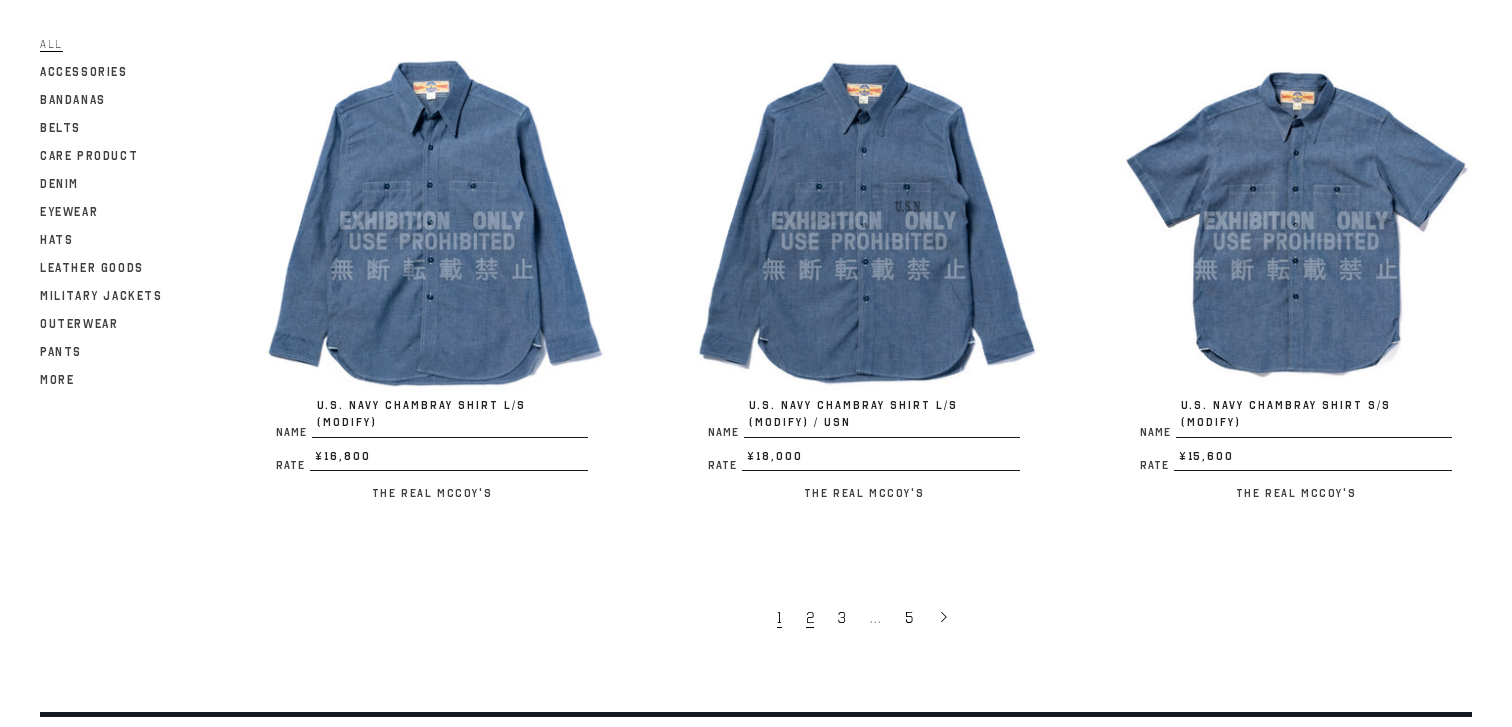 click on "2" at bounding box center (810, 618) 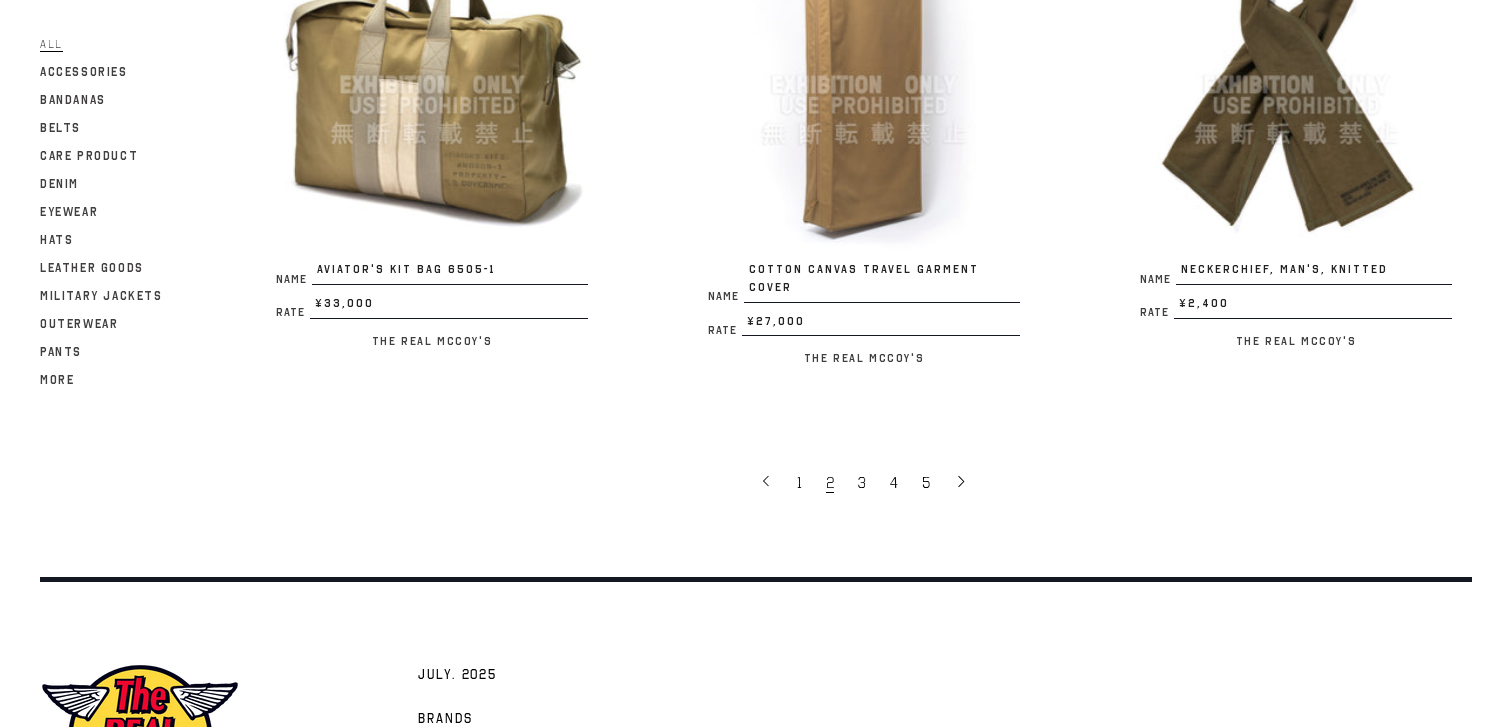 scroll, scrollTop: 3864, scrollLeft: 0, axis: vertical 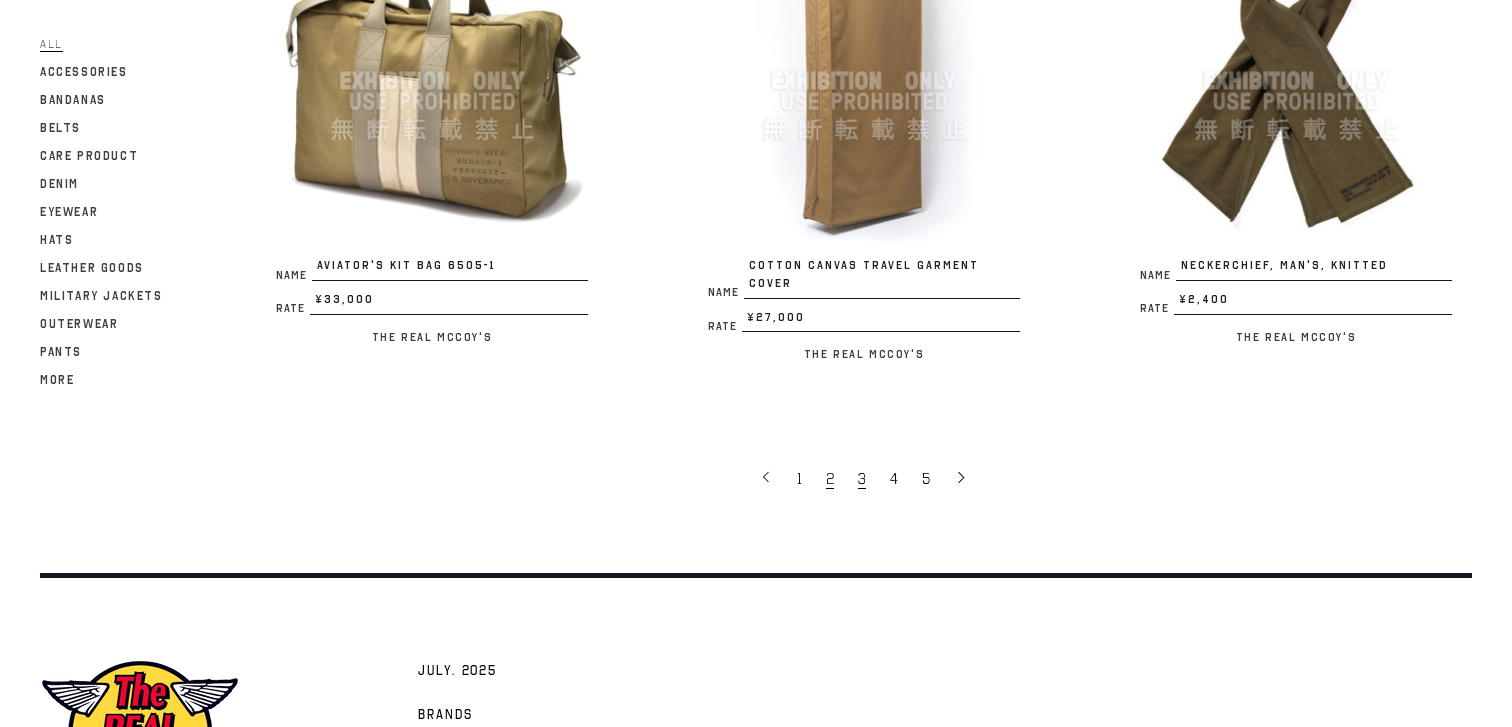 click on "3" at bounding box center (862, 479) 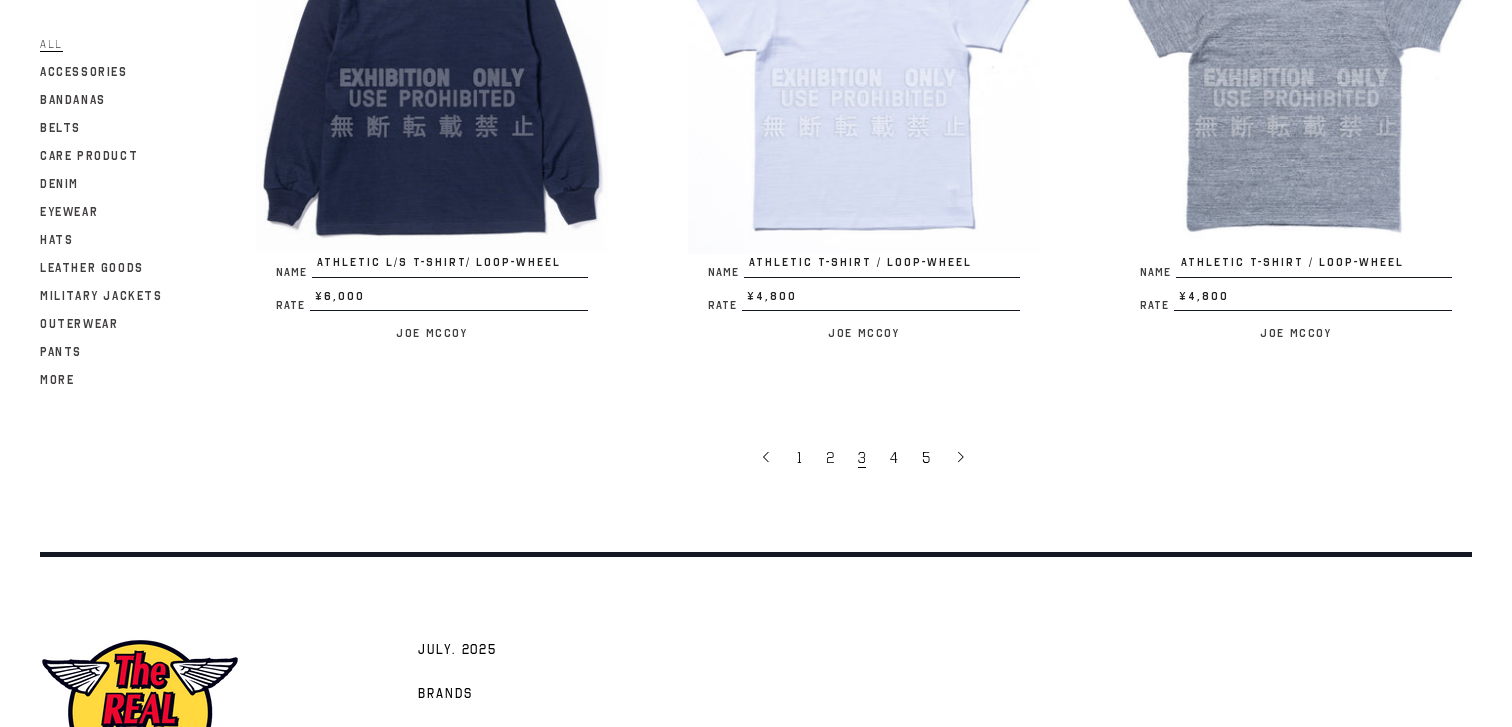scroll, scrollTop: 3925, scrollLeft: 0, axis: vertical 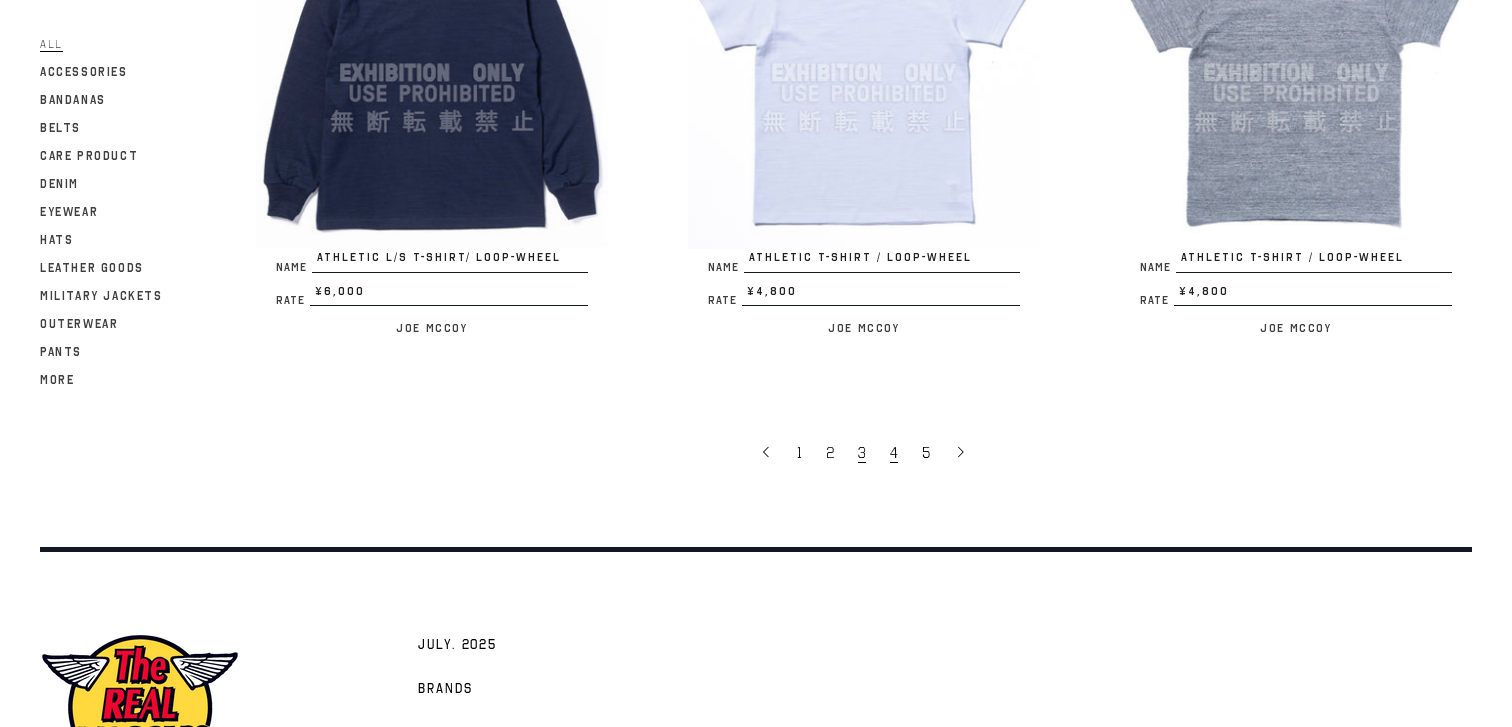 click on "4" at bounding box center (894, 453) 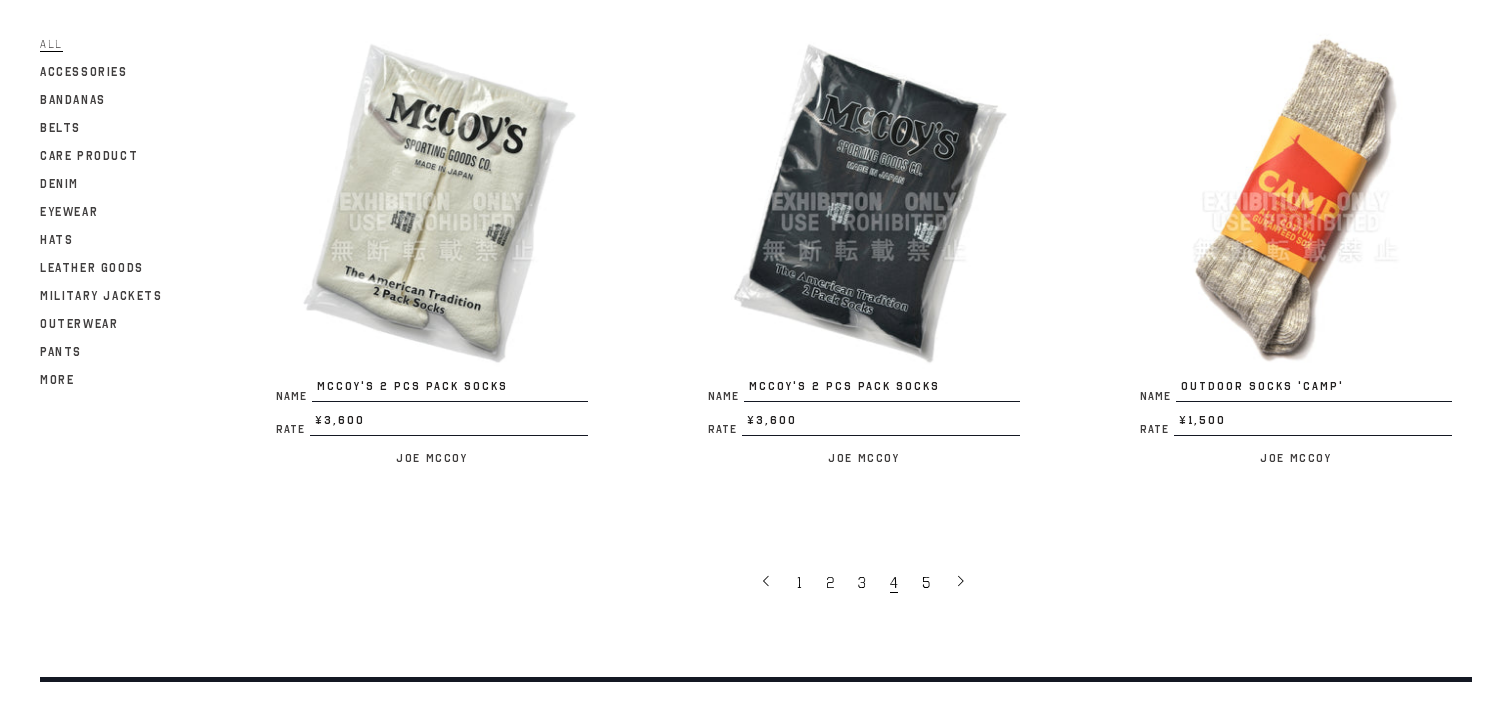 scroll, scrollTop: 3744, scrollLeft: 0, axis: vertical 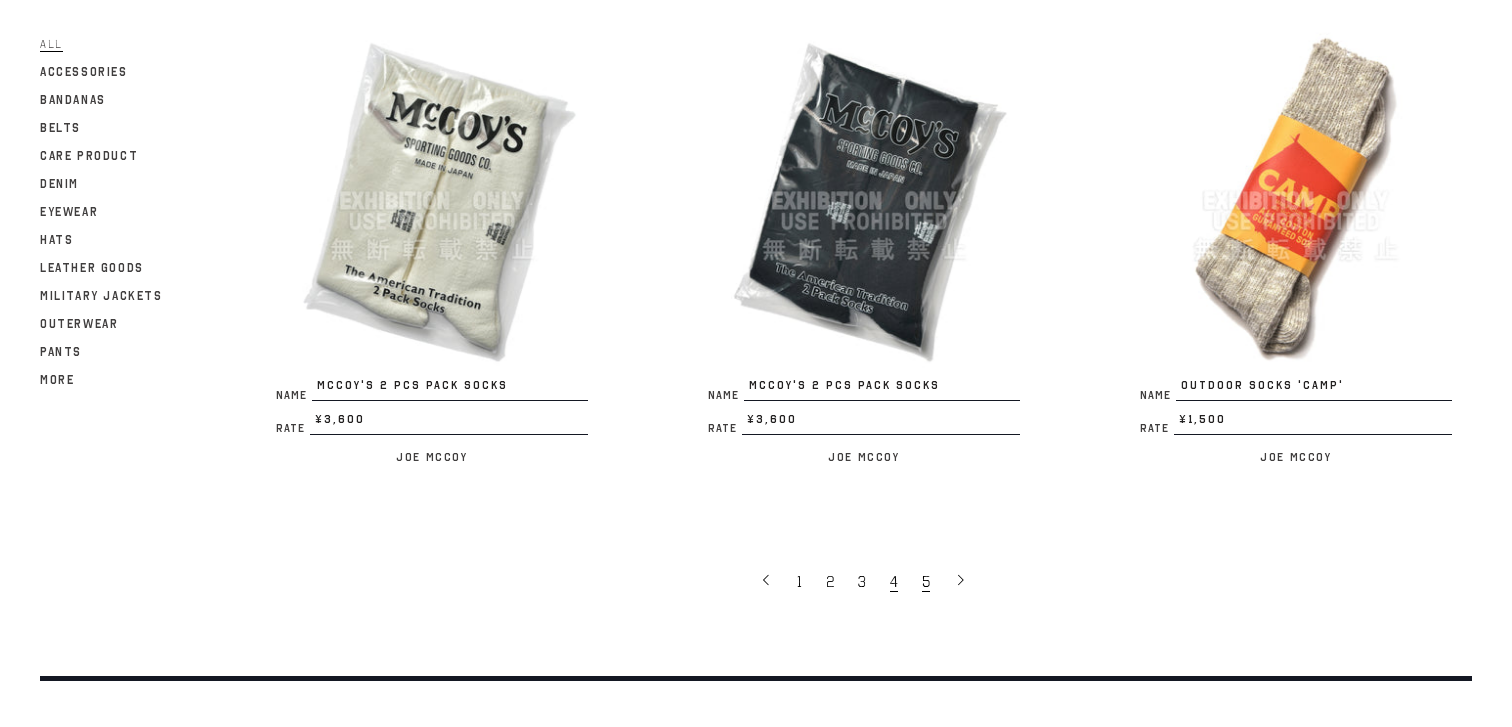 click on "5" at bounding box center (928, 581) 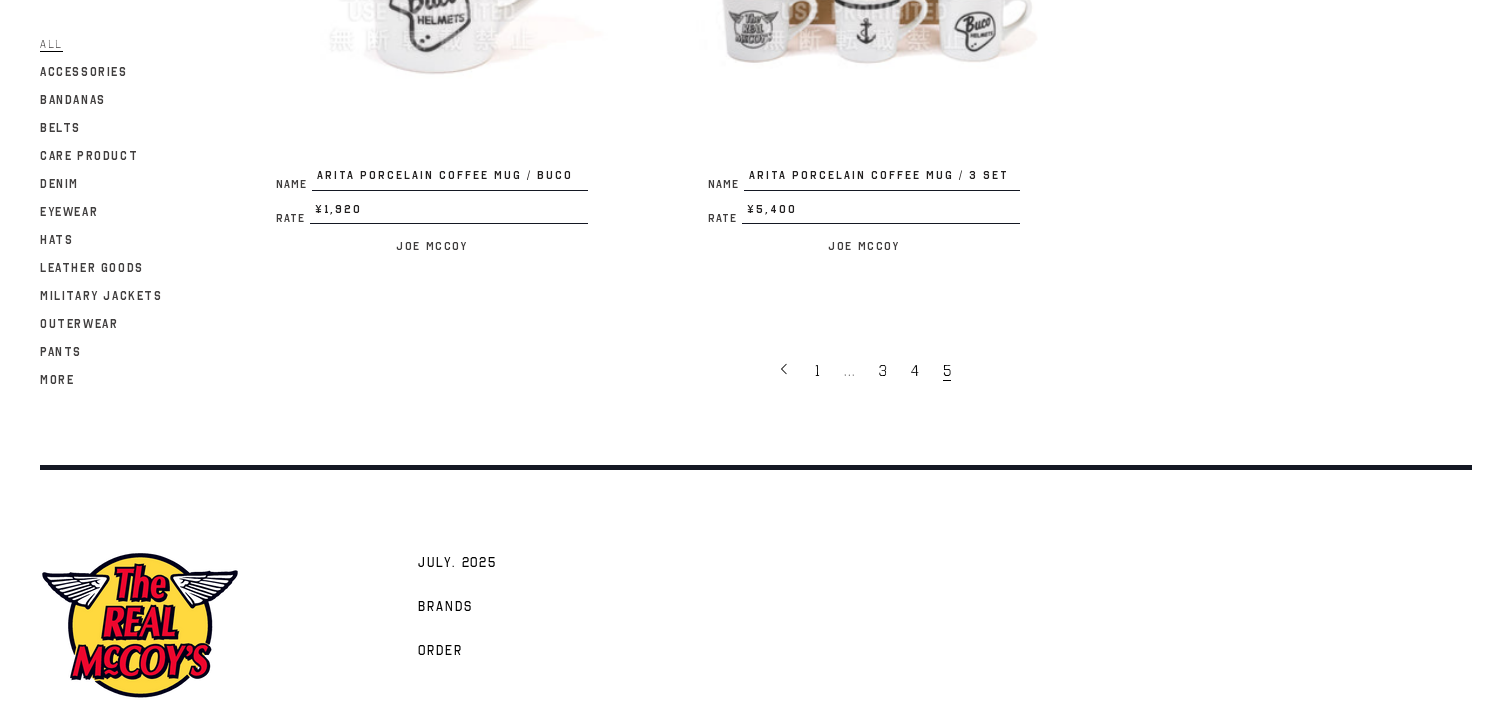 scroll, scrollTop: 3986, scrollLeft: 0, axis: vertical 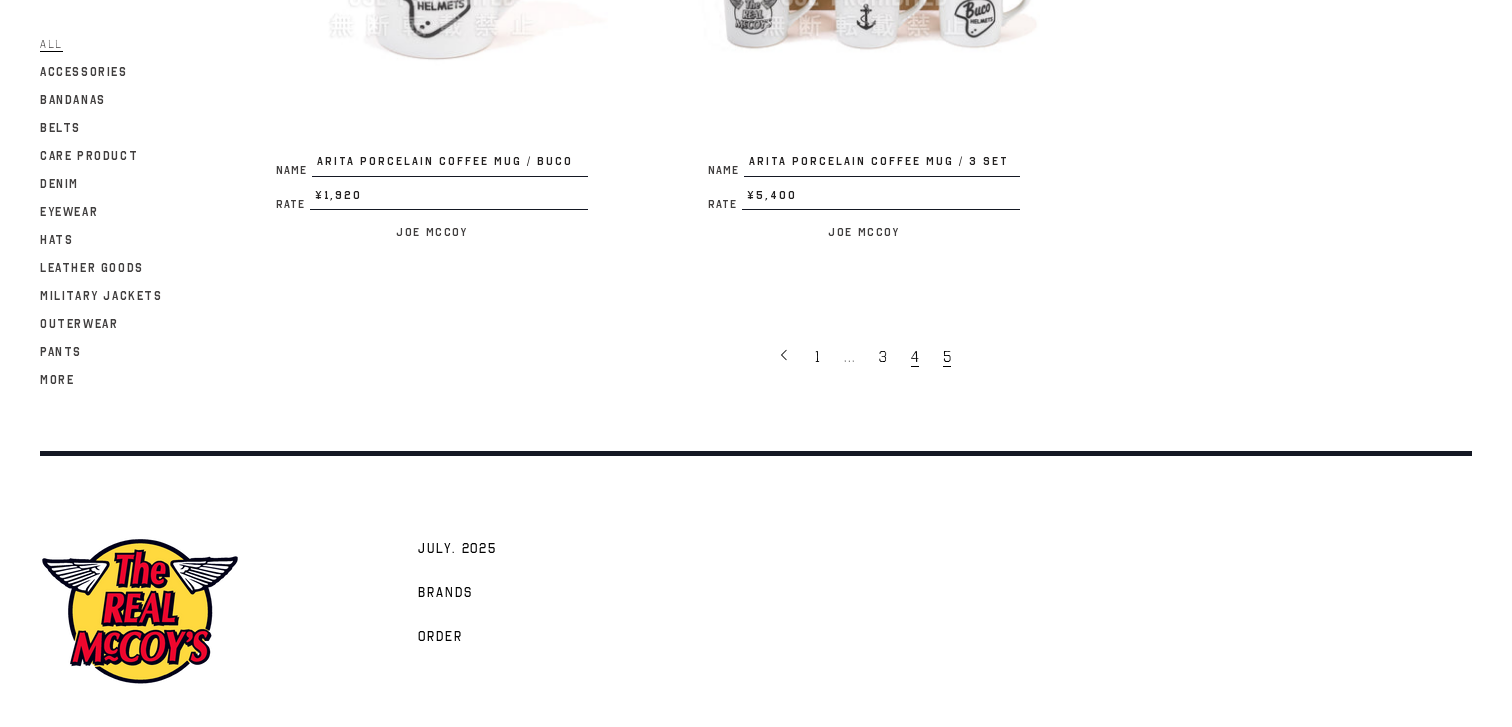 click on "4" at bounding box center [915, 357] 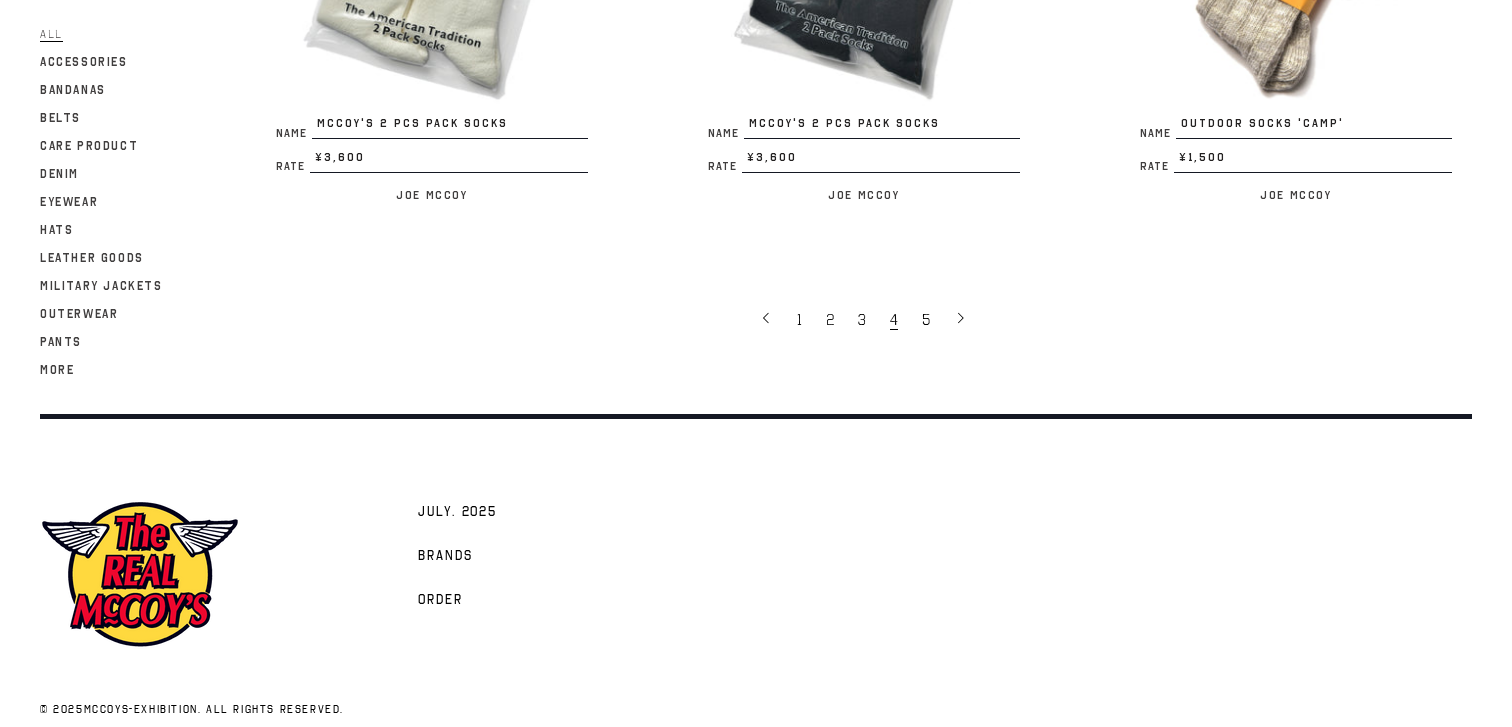 scroll, scrollTop: 4004, scrollLeft: 0, axis: vertical 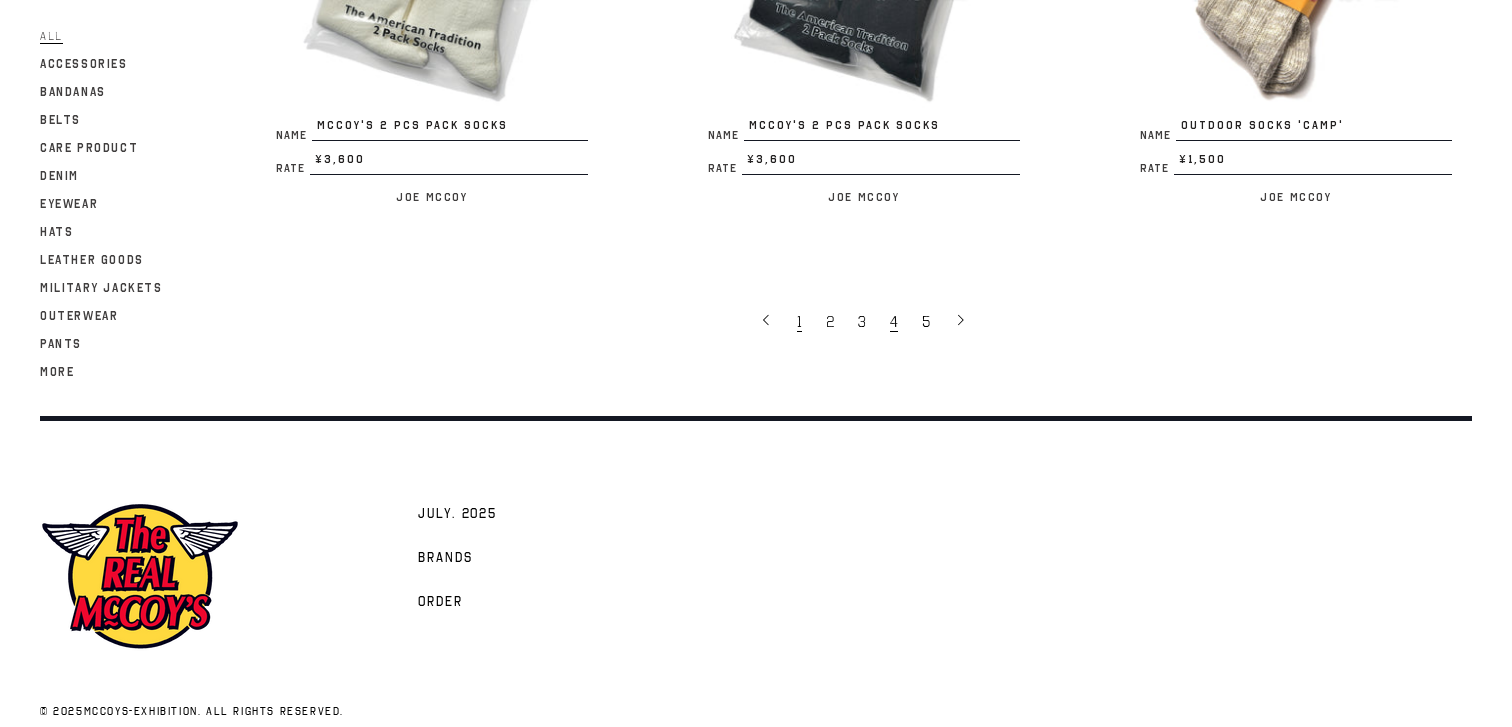 click on "1" at bounding box center (801, 321) 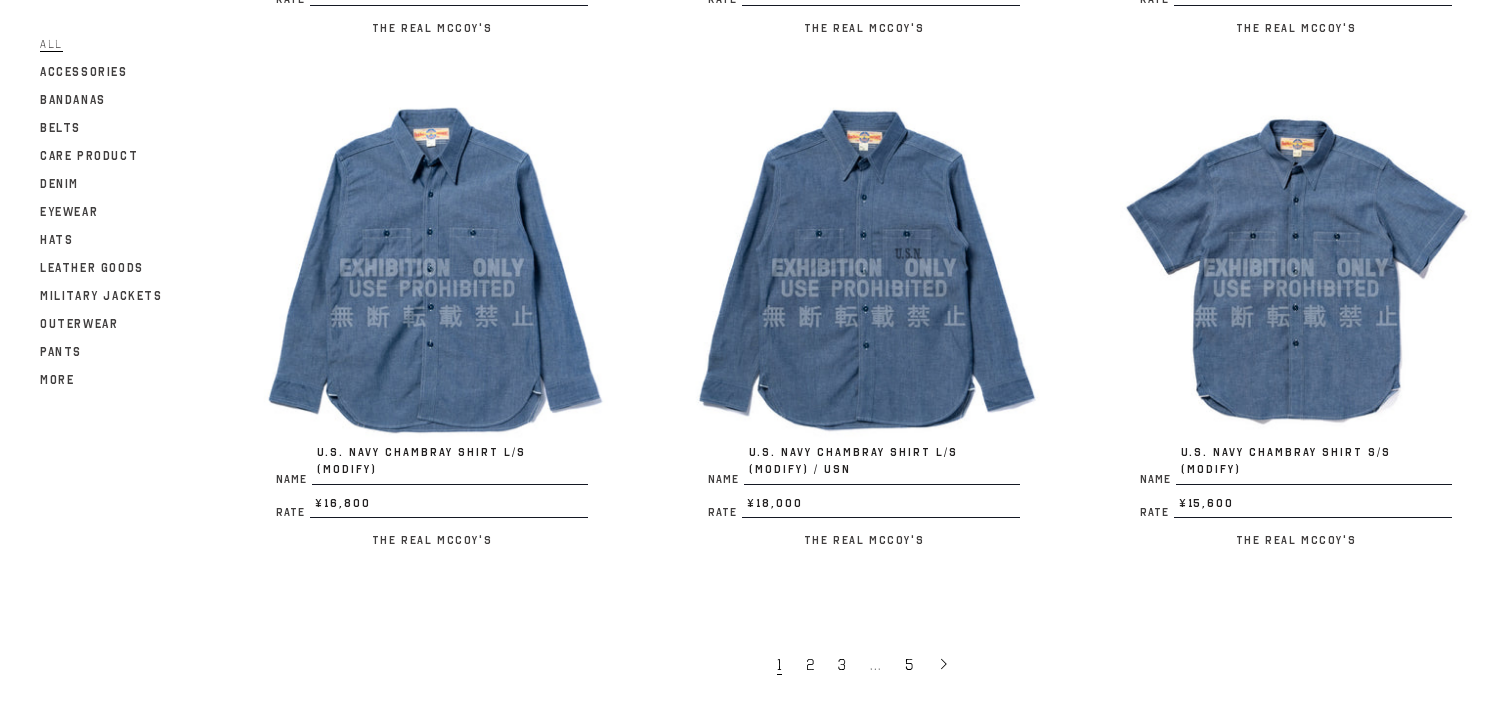 scroll, scrollTop: 3727, scrollLeft: 0, axis: vertical 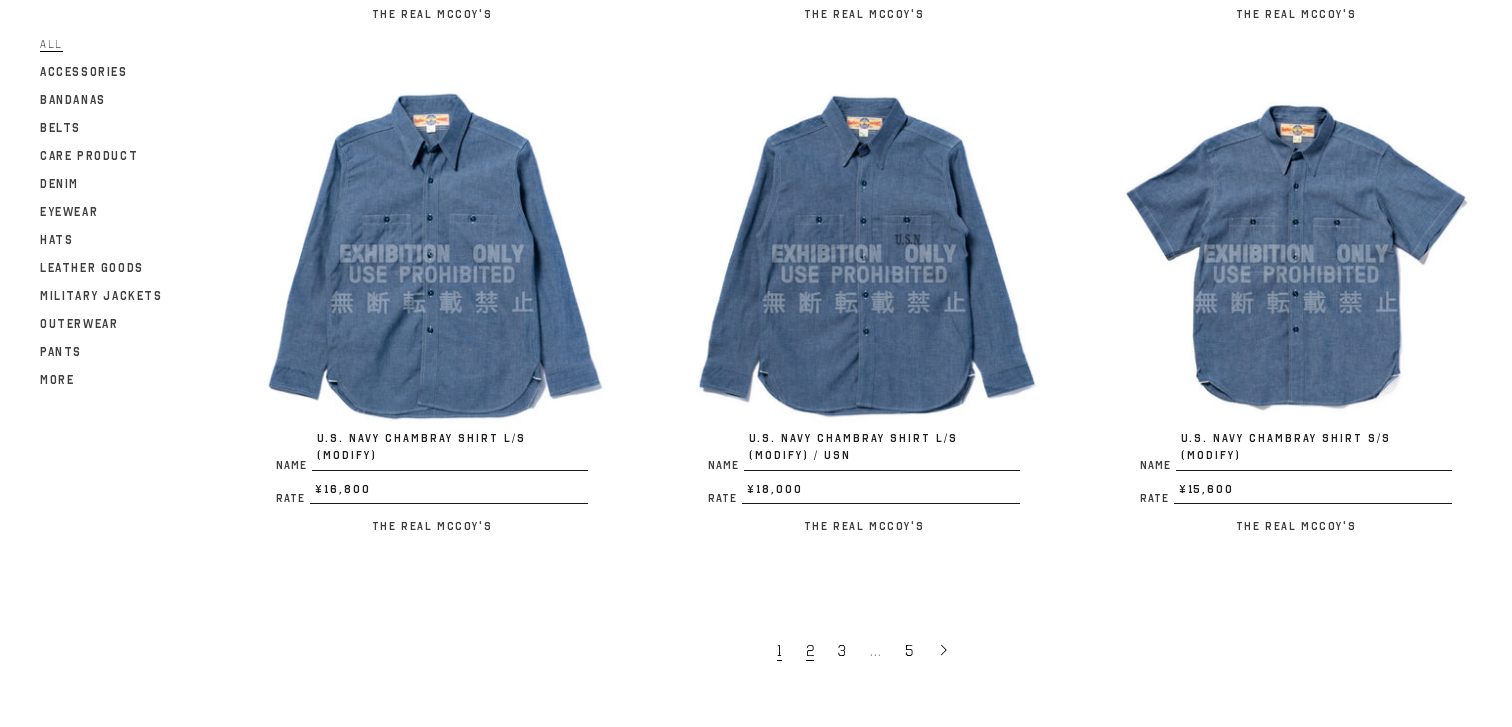 click on "2" at bounding box center (810, 651) 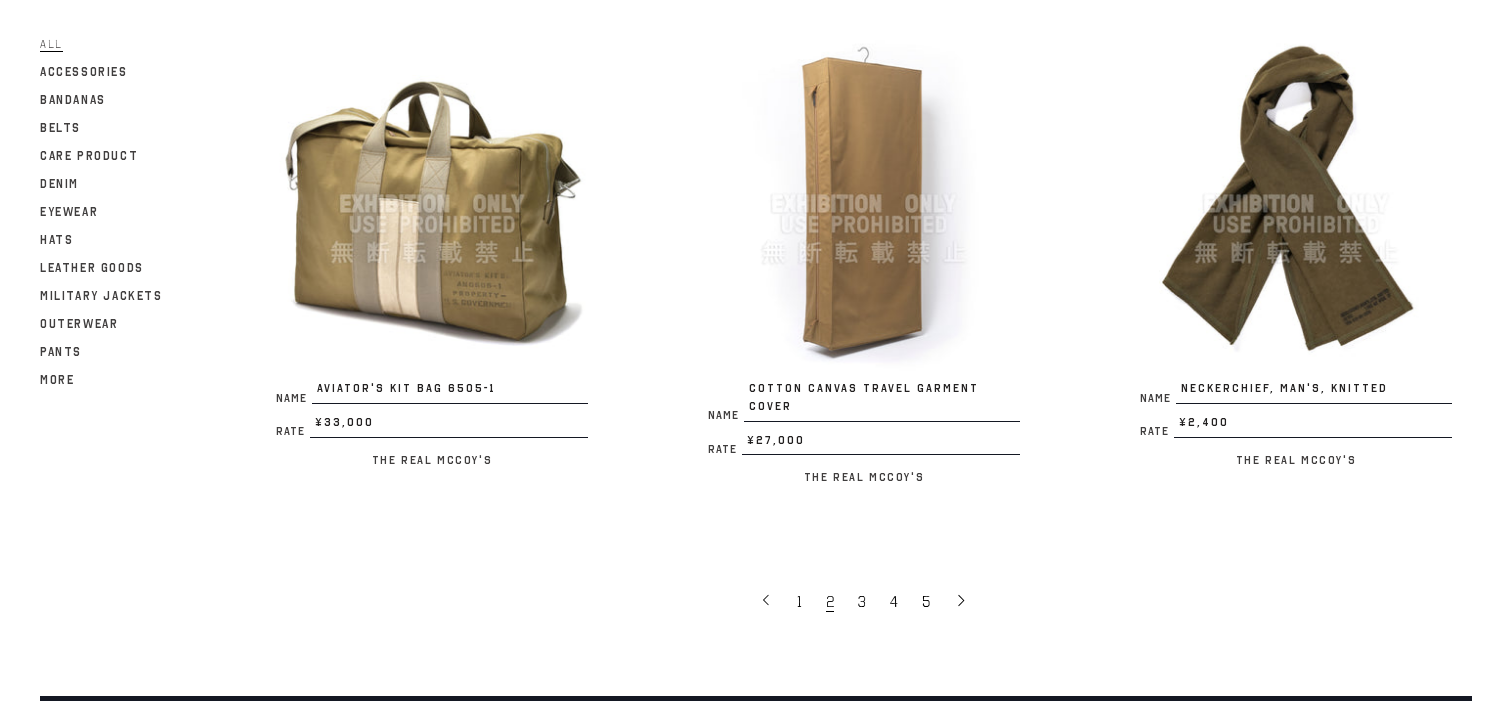scroll, scrollTop: 3744, scrollLeft: 0, axis: vertical 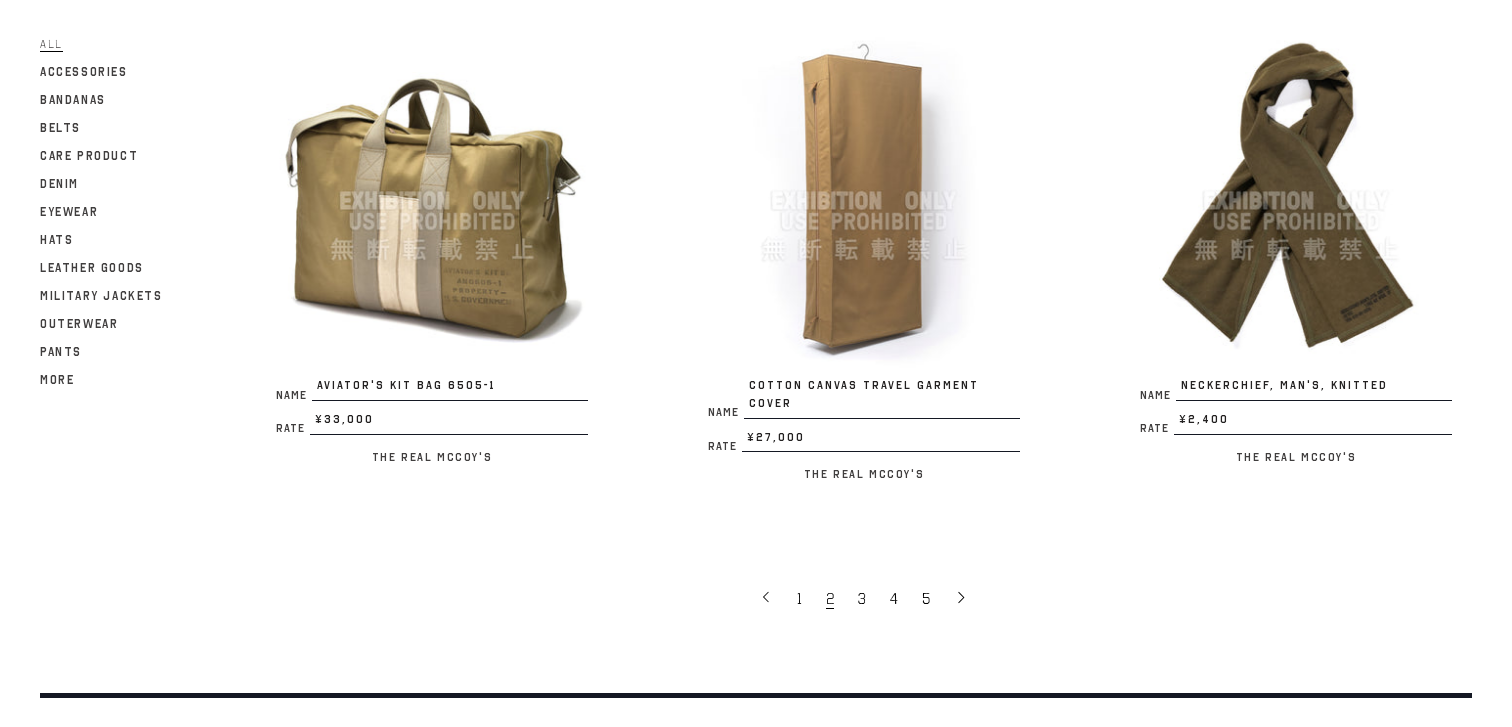 click at bounding box center (432, 201) 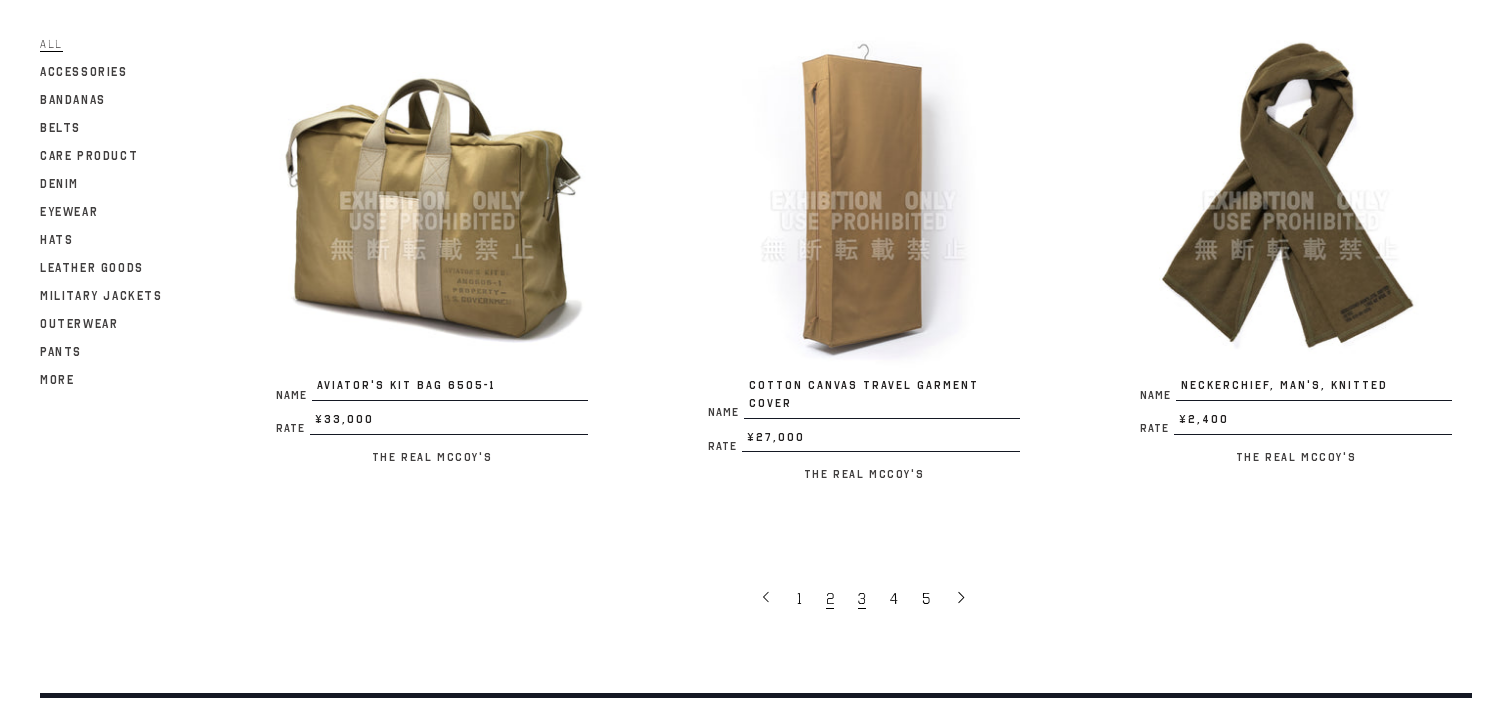 click on "3" at bounding box center [862, 599] 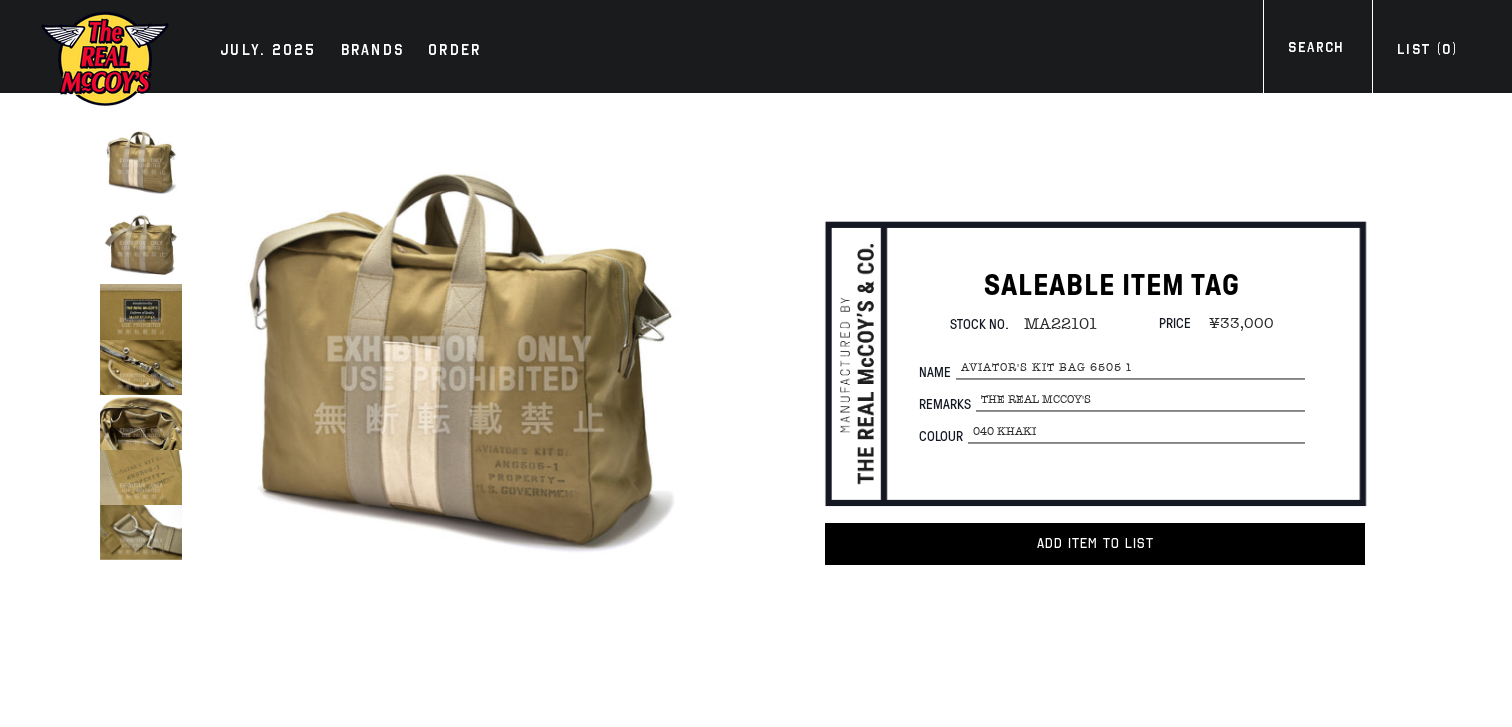 scroll, scrollTop: 0, scrollLeft: 0, axis: both 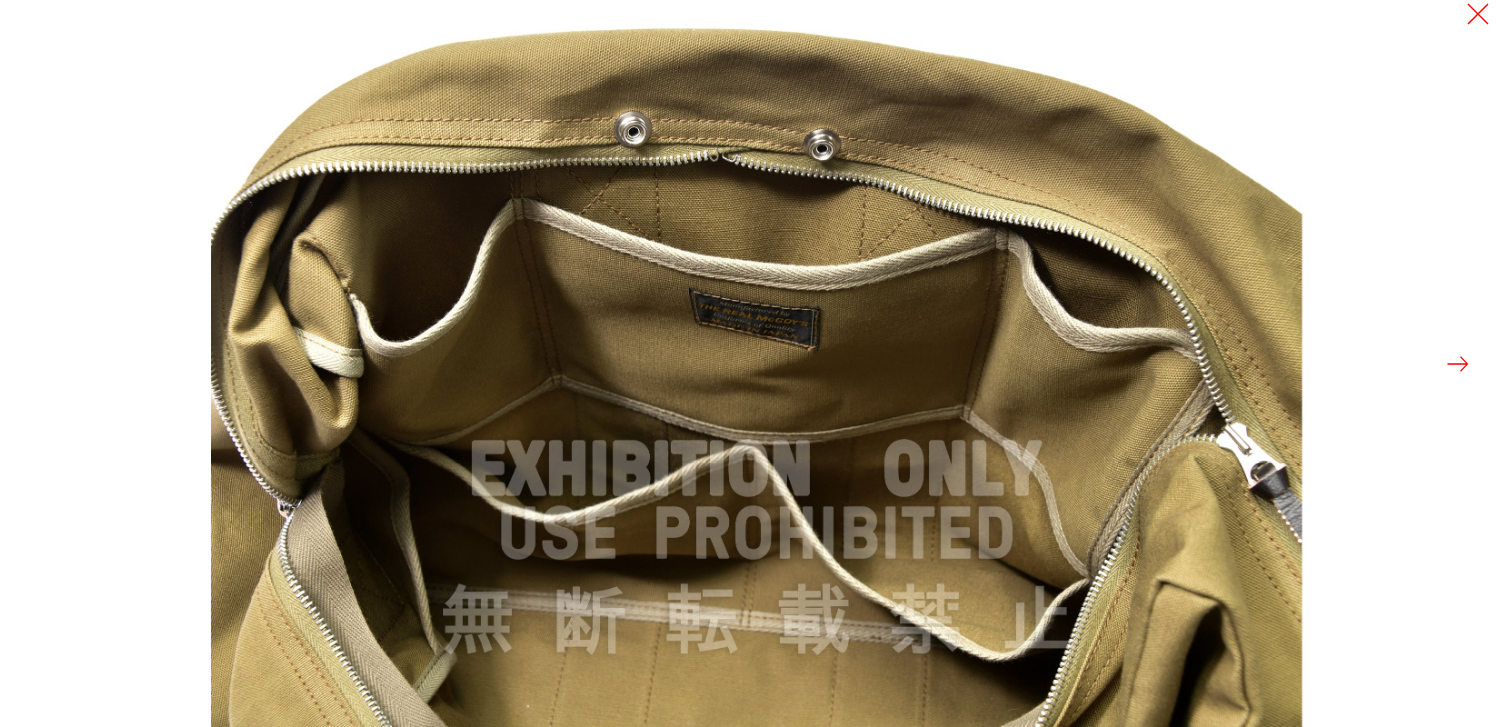 click at bounding box center (1458, 364) 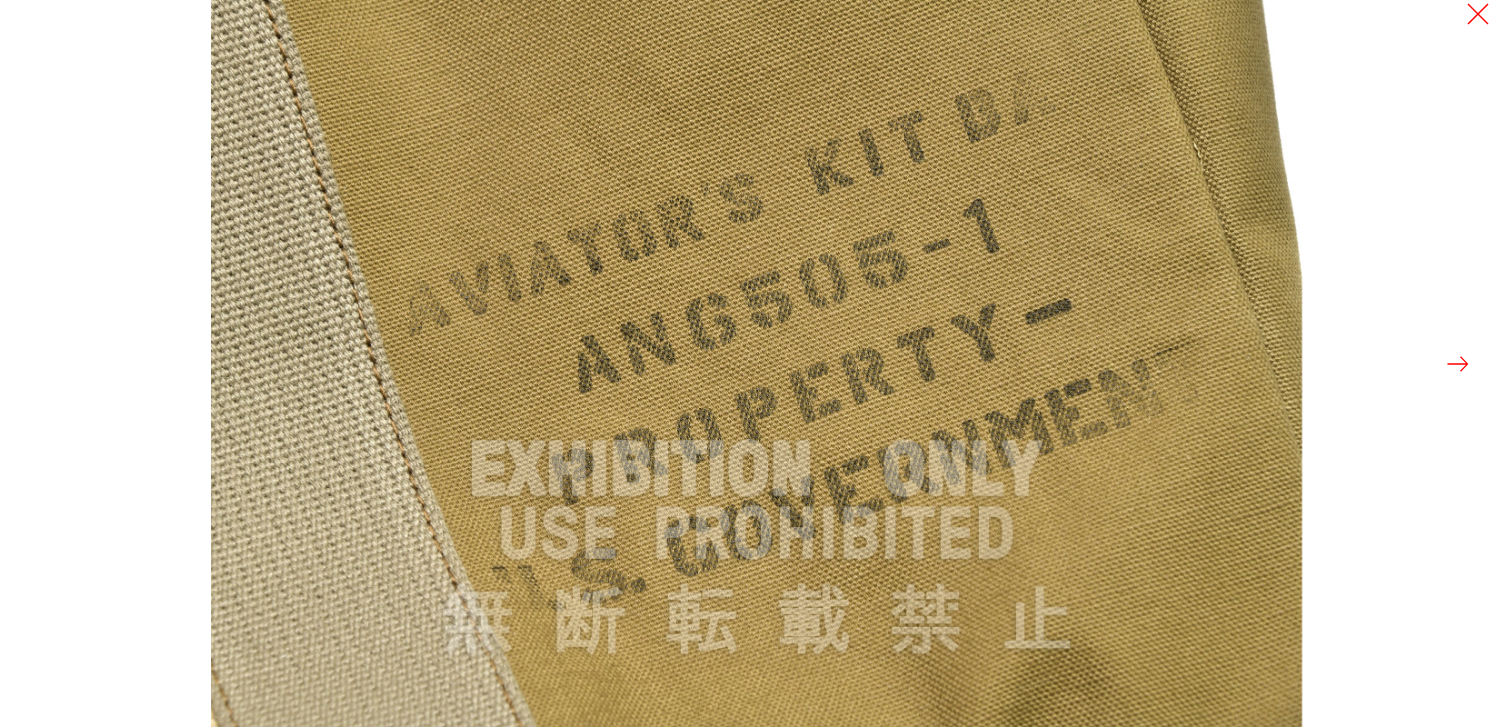 click at bounding box center [1458, 364] 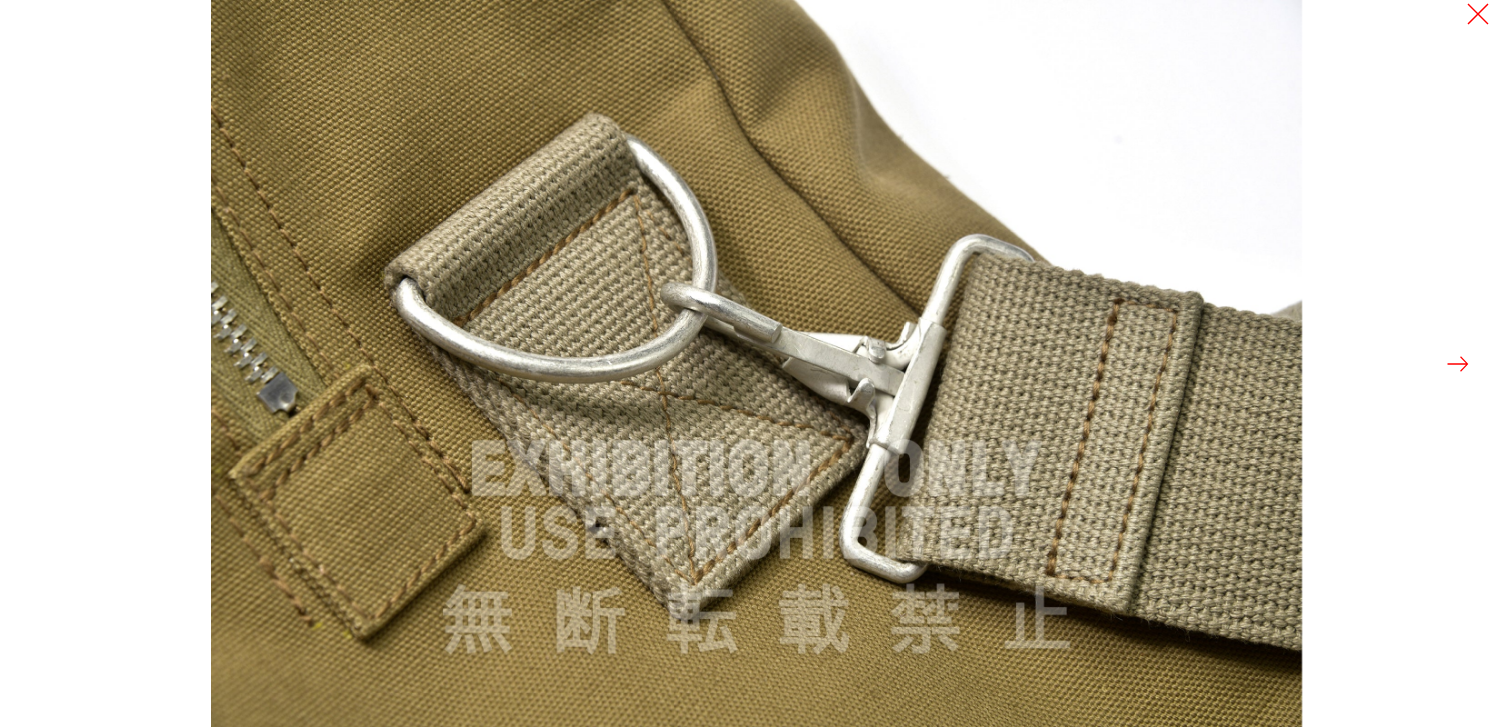 click at bounding box center (1458, 364) 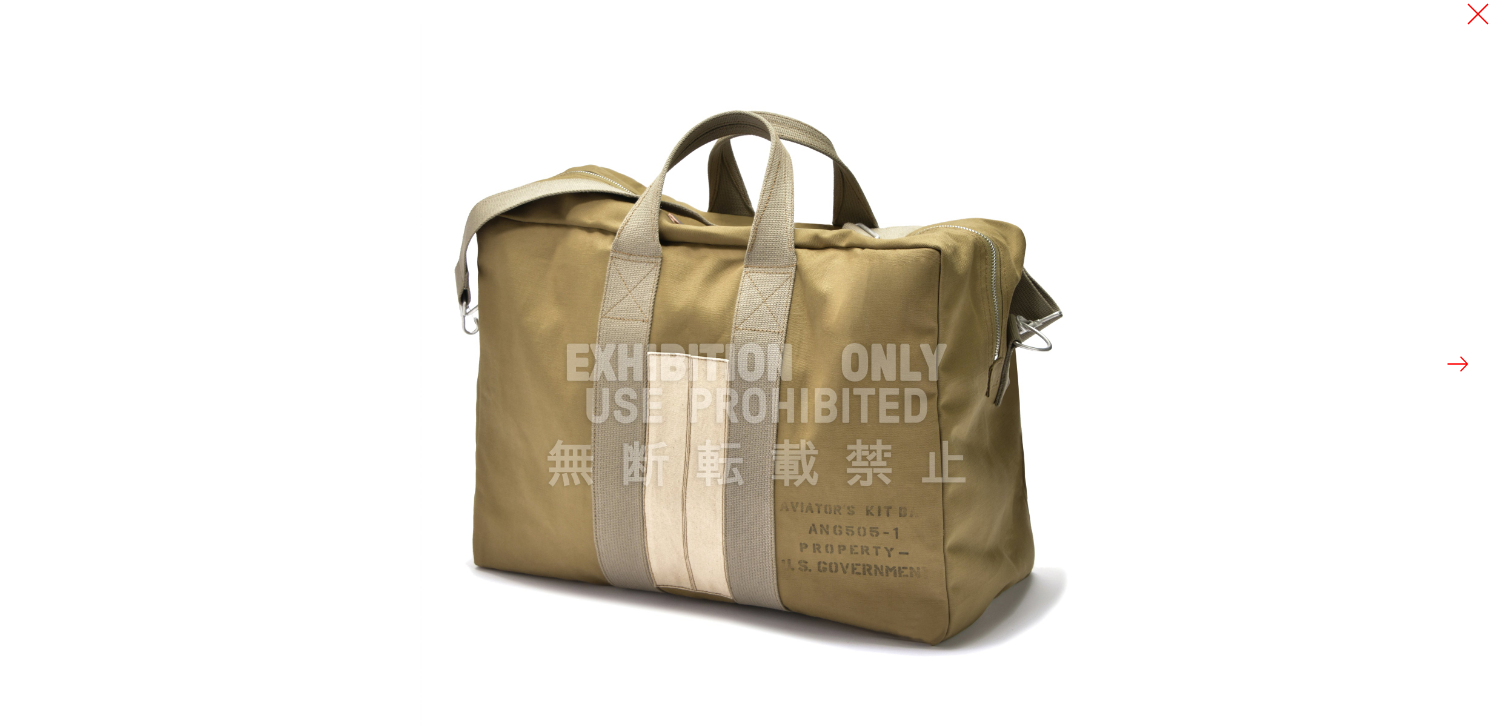 click at bounding box center [1458, 364] 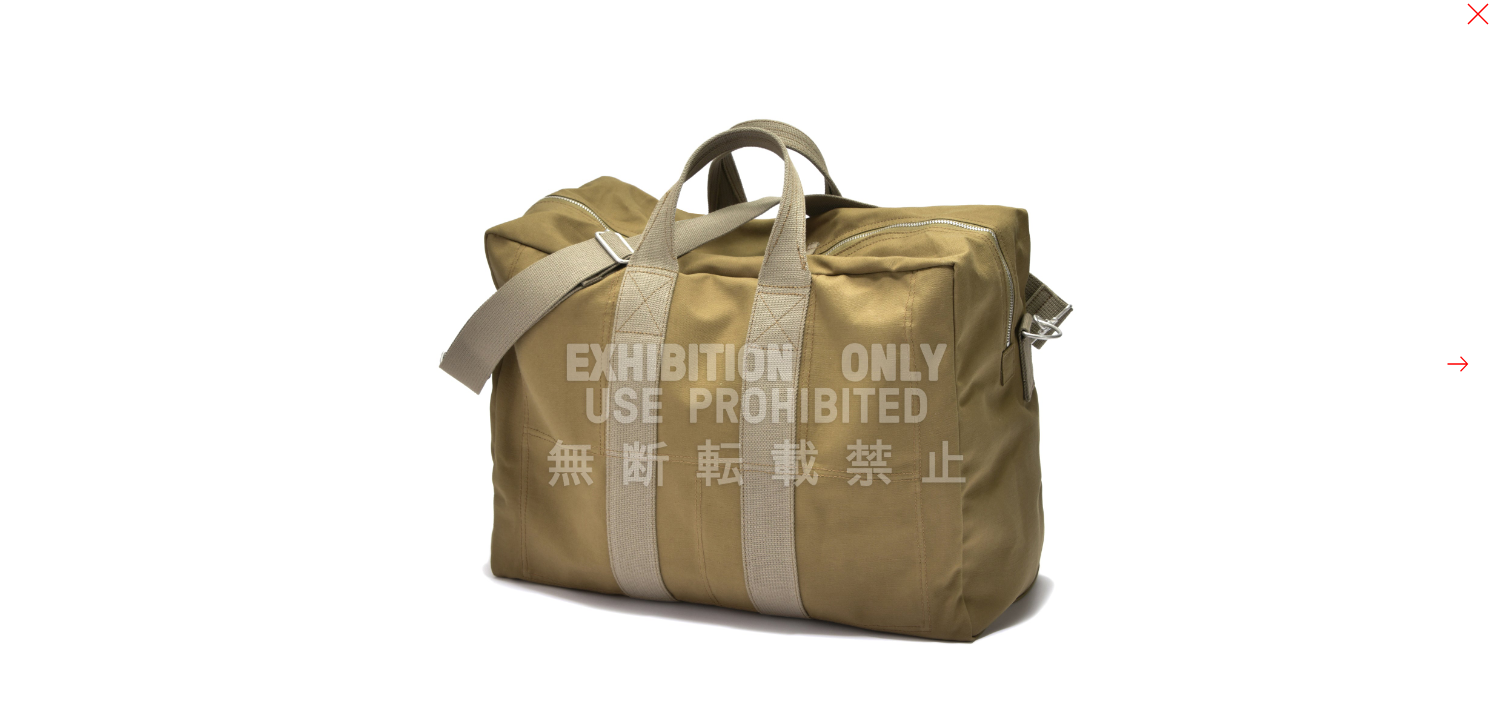 click at bounding box center (1458, 364) 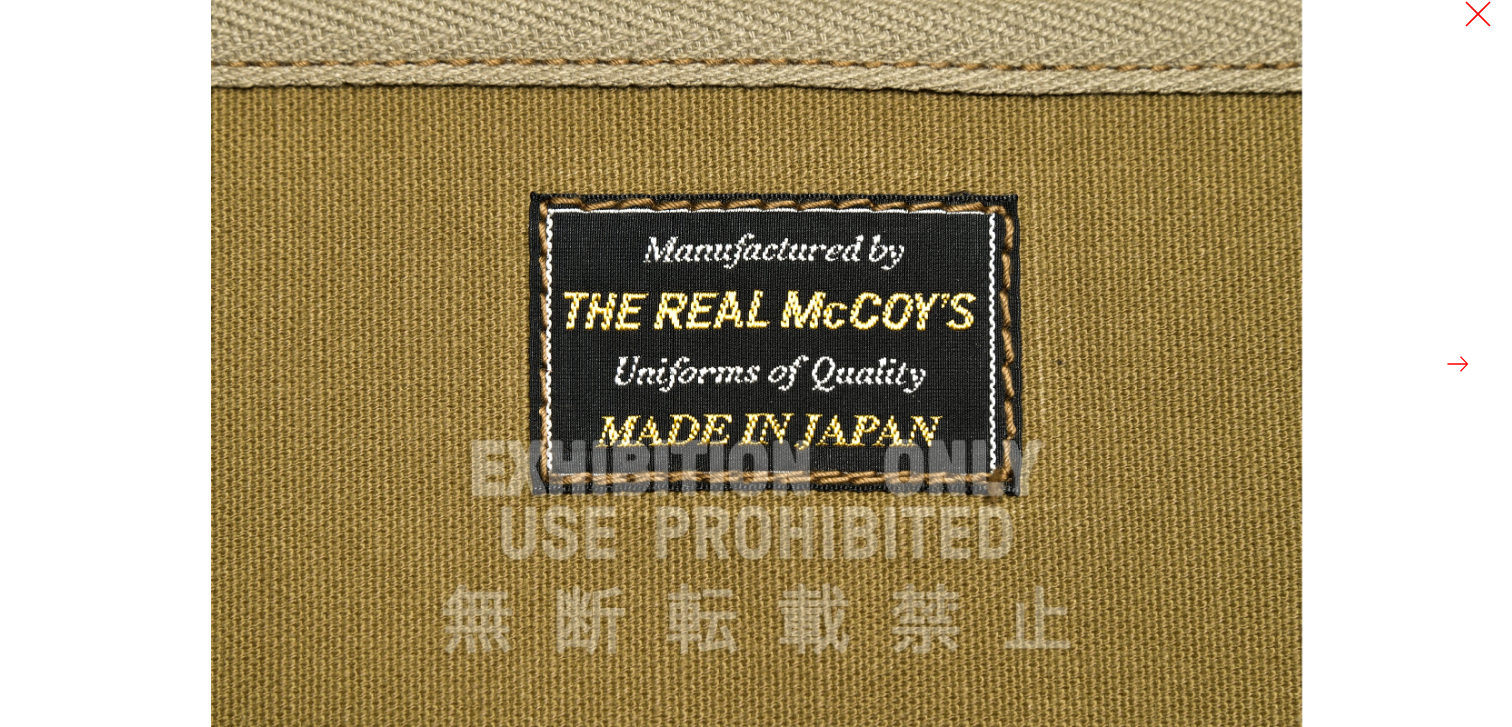 click at bounding box center [1478, 14] 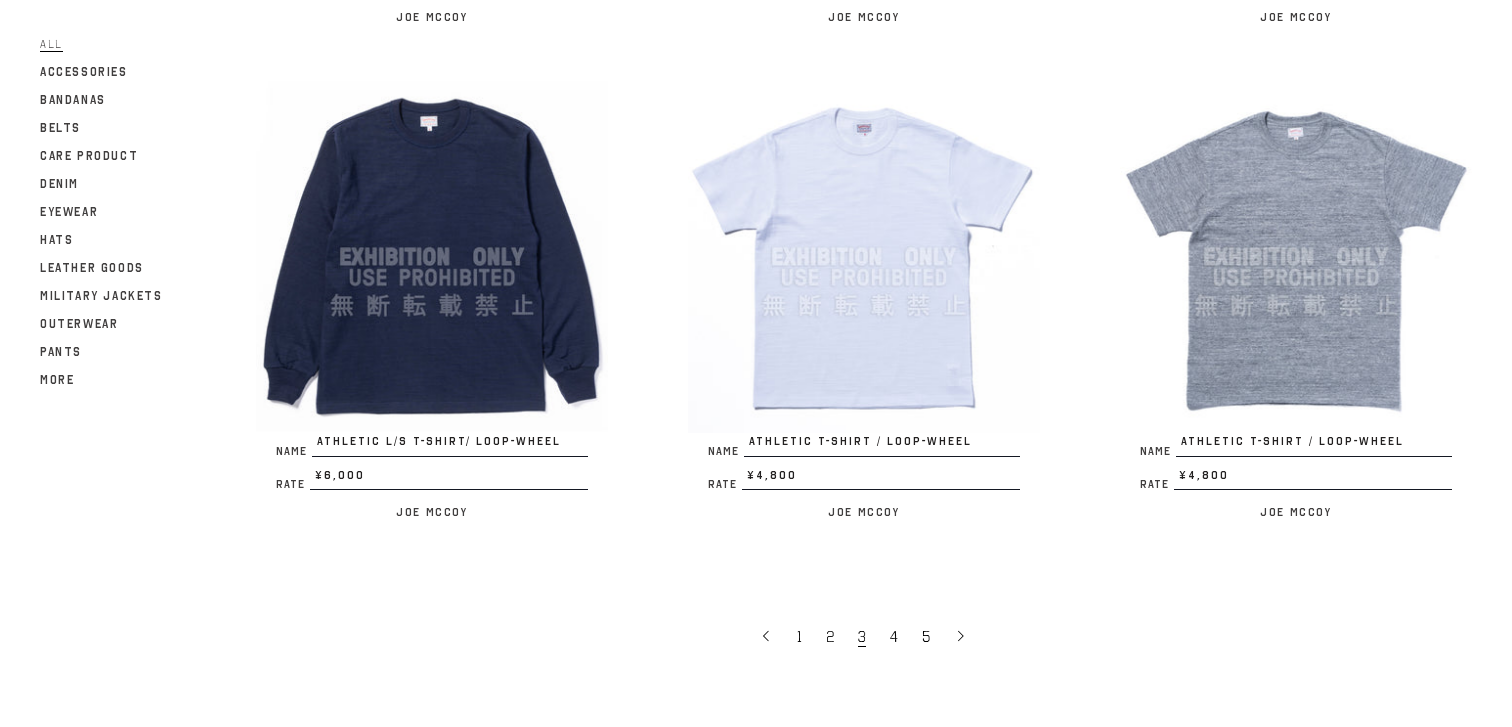 scroll, scrollTop: 3762, scrollLeft: 0, axis: vertical 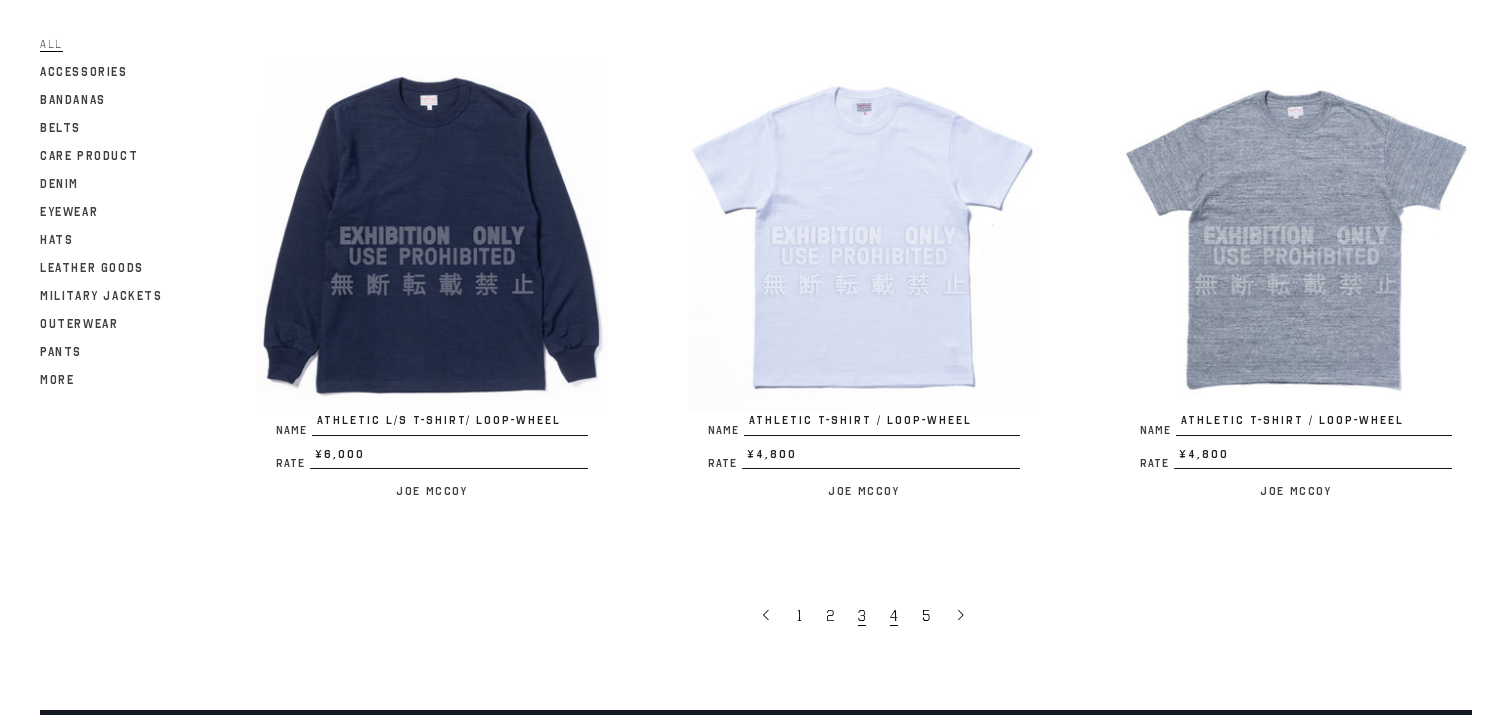 click on "4" at bounding box center [896, 615] 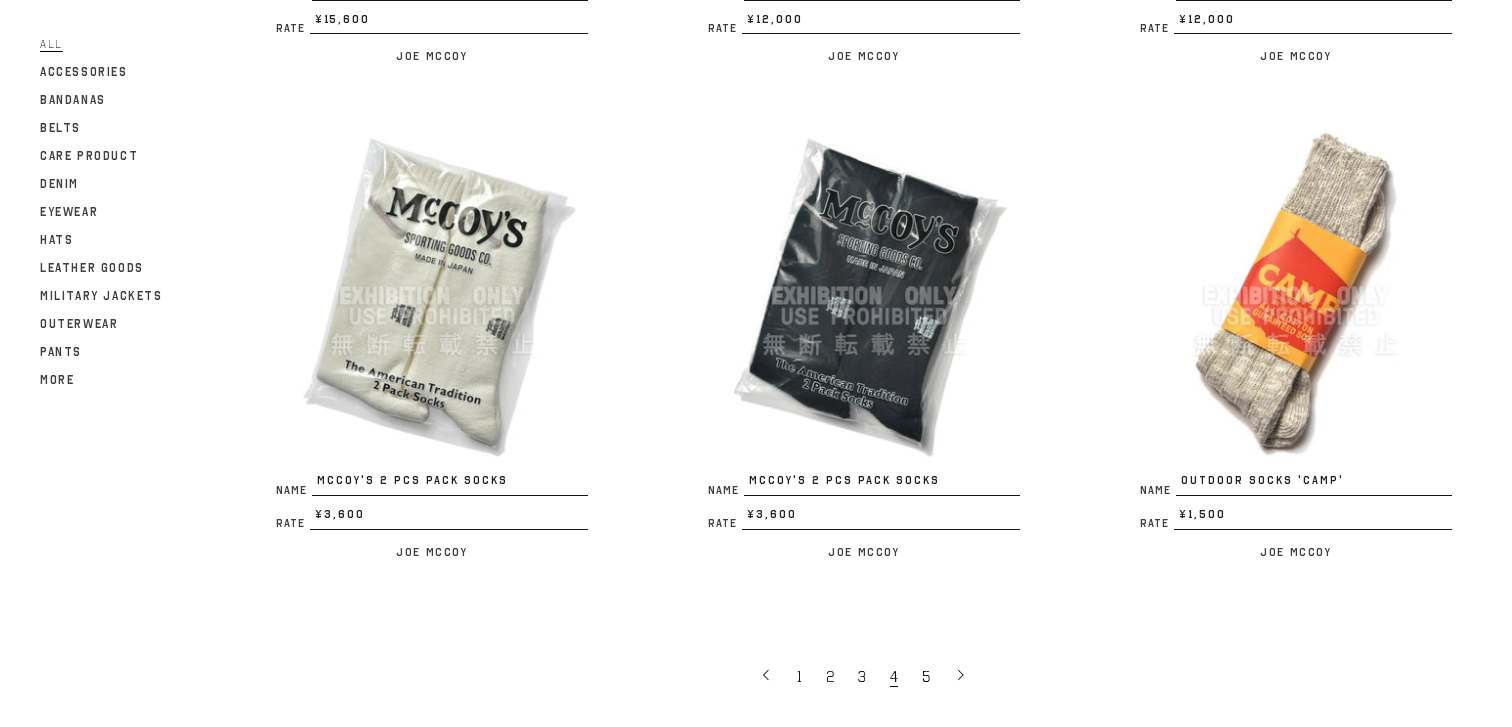 scroll, scrollTop: 3688, scrollLeft: 0, axis: vertical 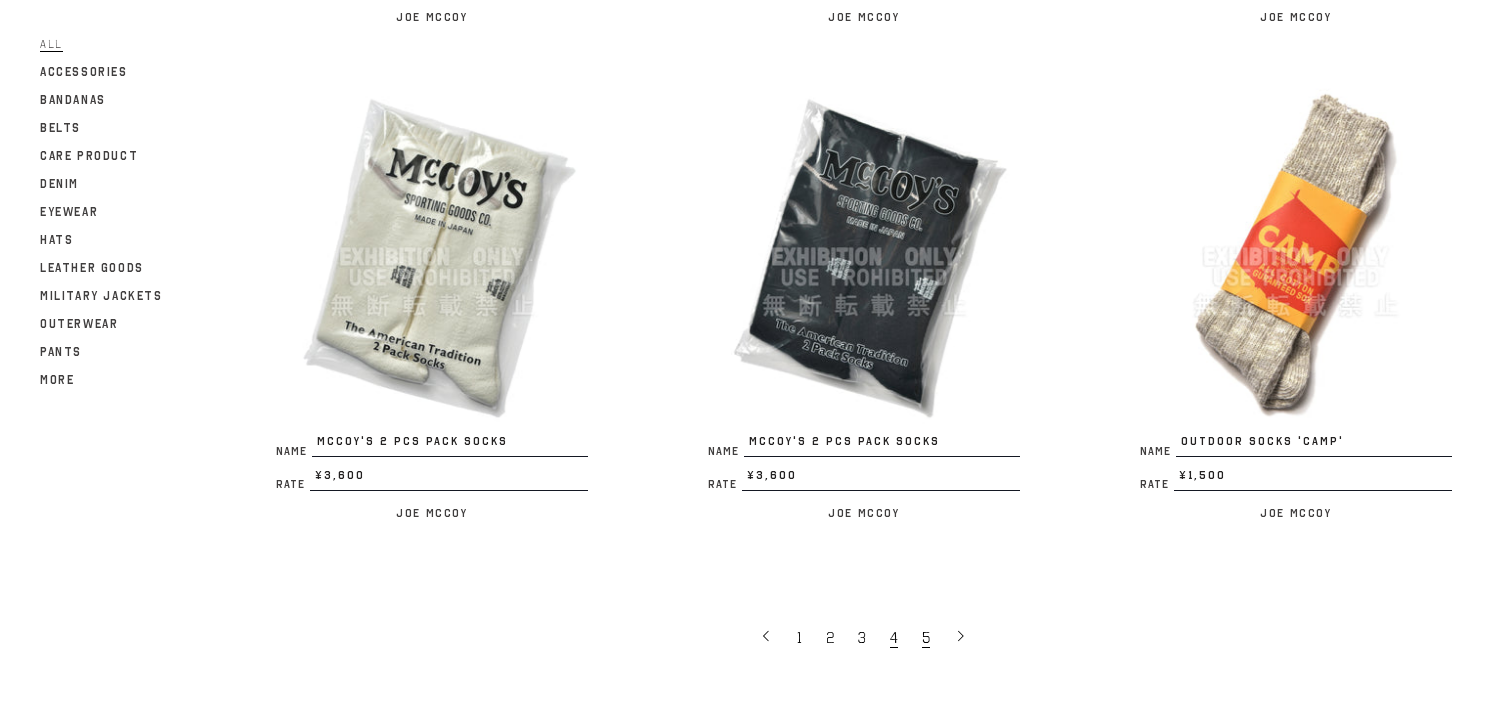 click on "5" at bounding box center [926, 638] 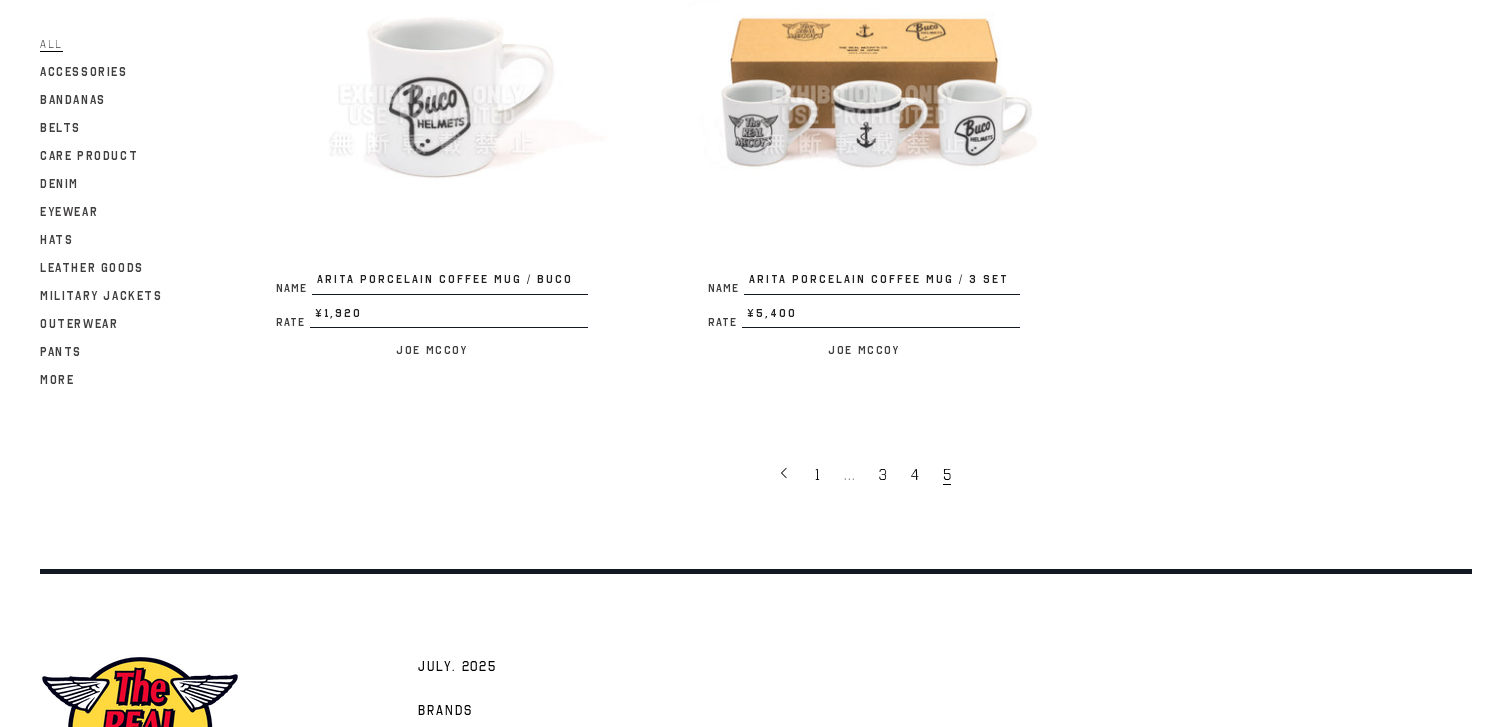 scroll, scrollTop: 3880, scrollLeft: 0, axis: vertical 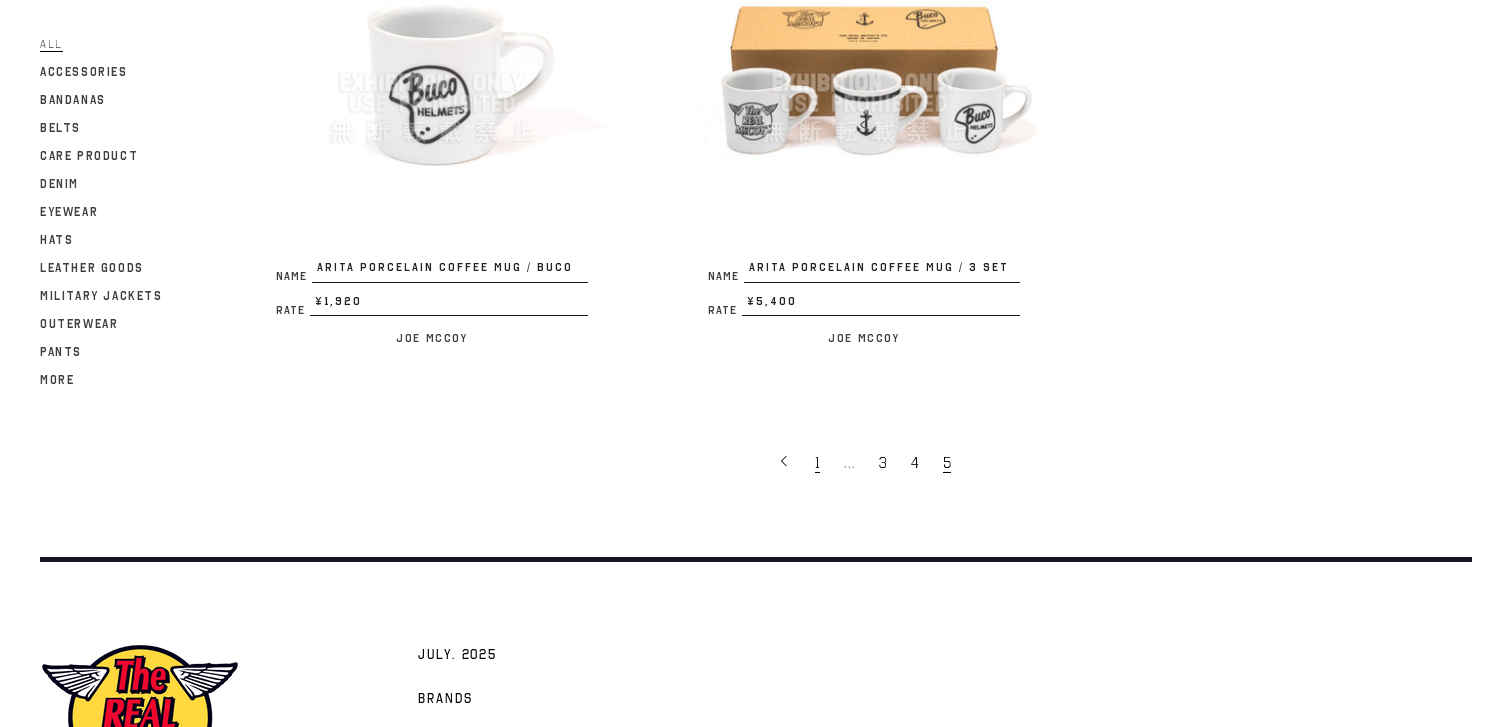 click on "1" at bounding box center [817, 463] 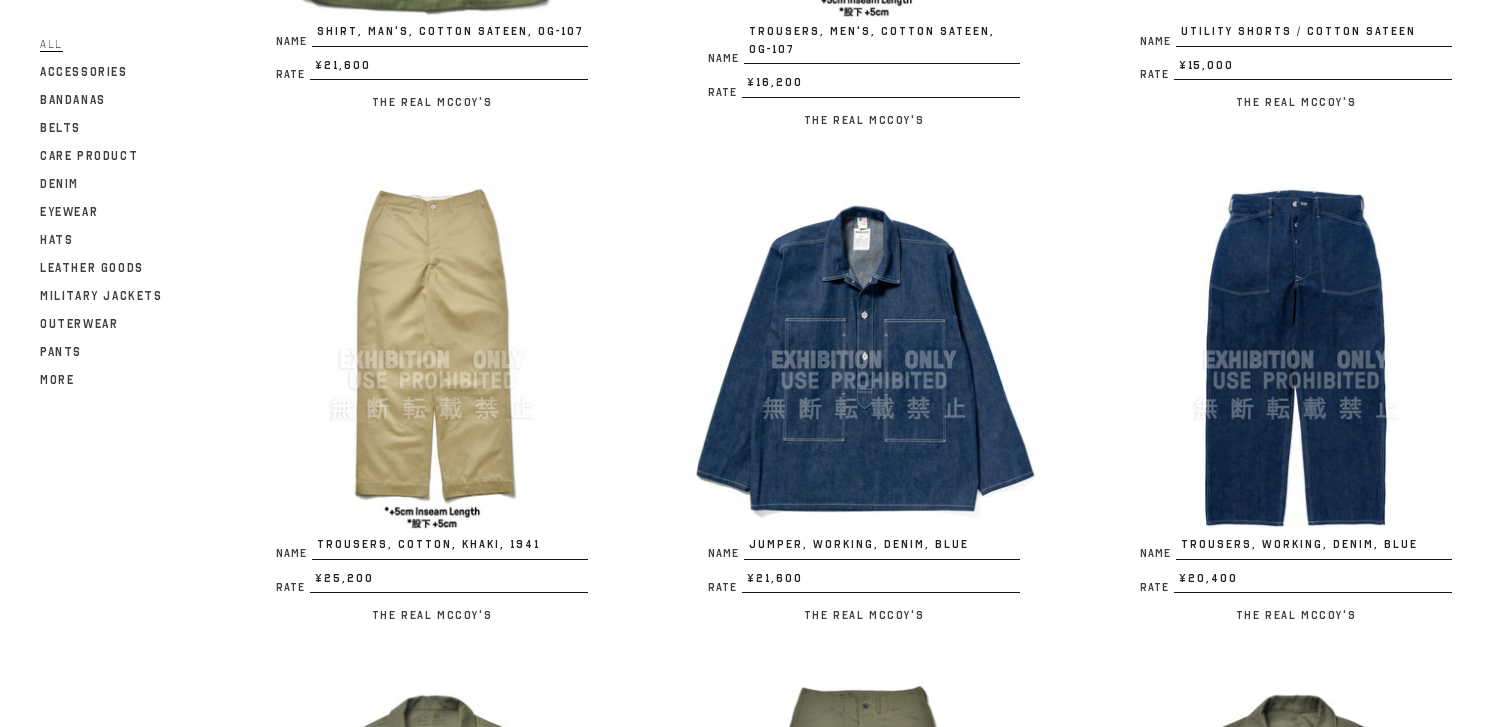 scroll, scrollTop: 2137, scrollLeft: 0, axis: vertical 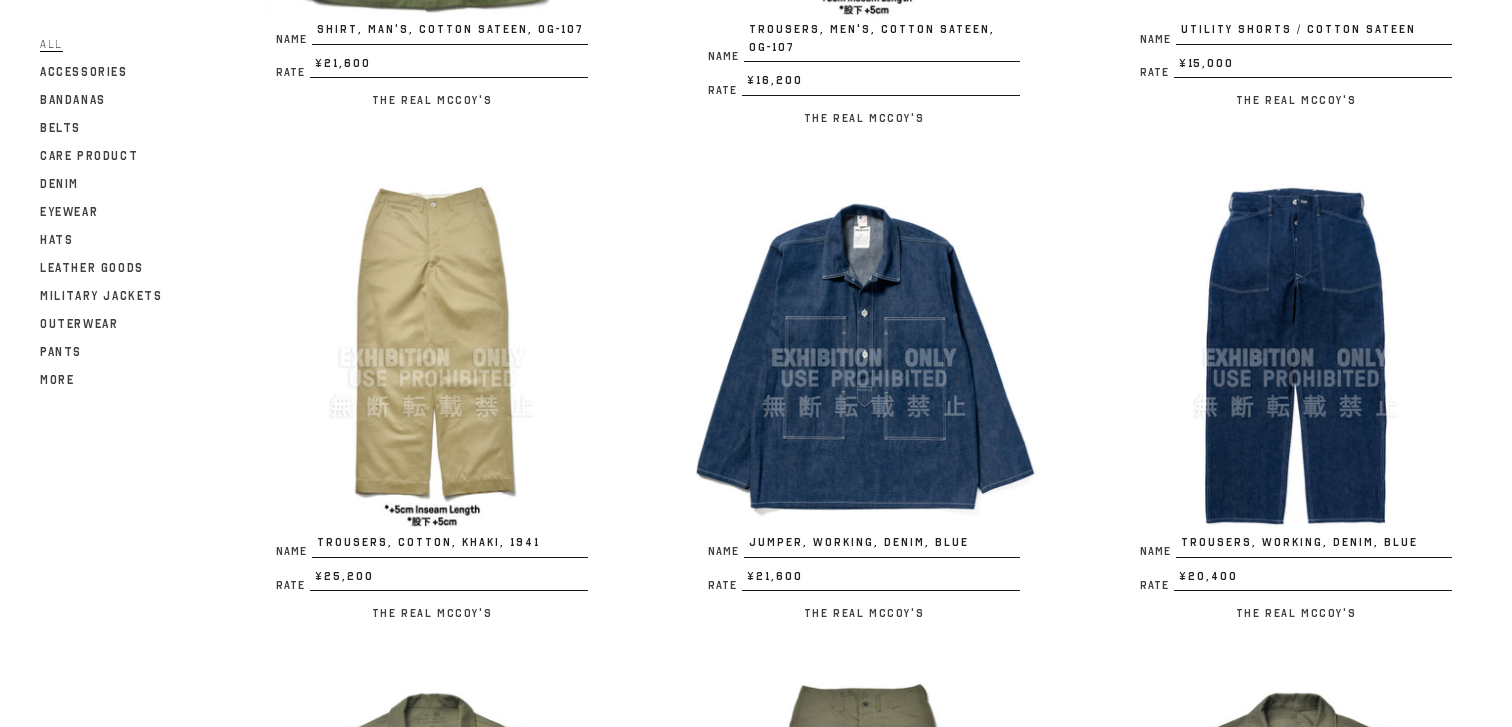 click at bounding box center (1296, 358) 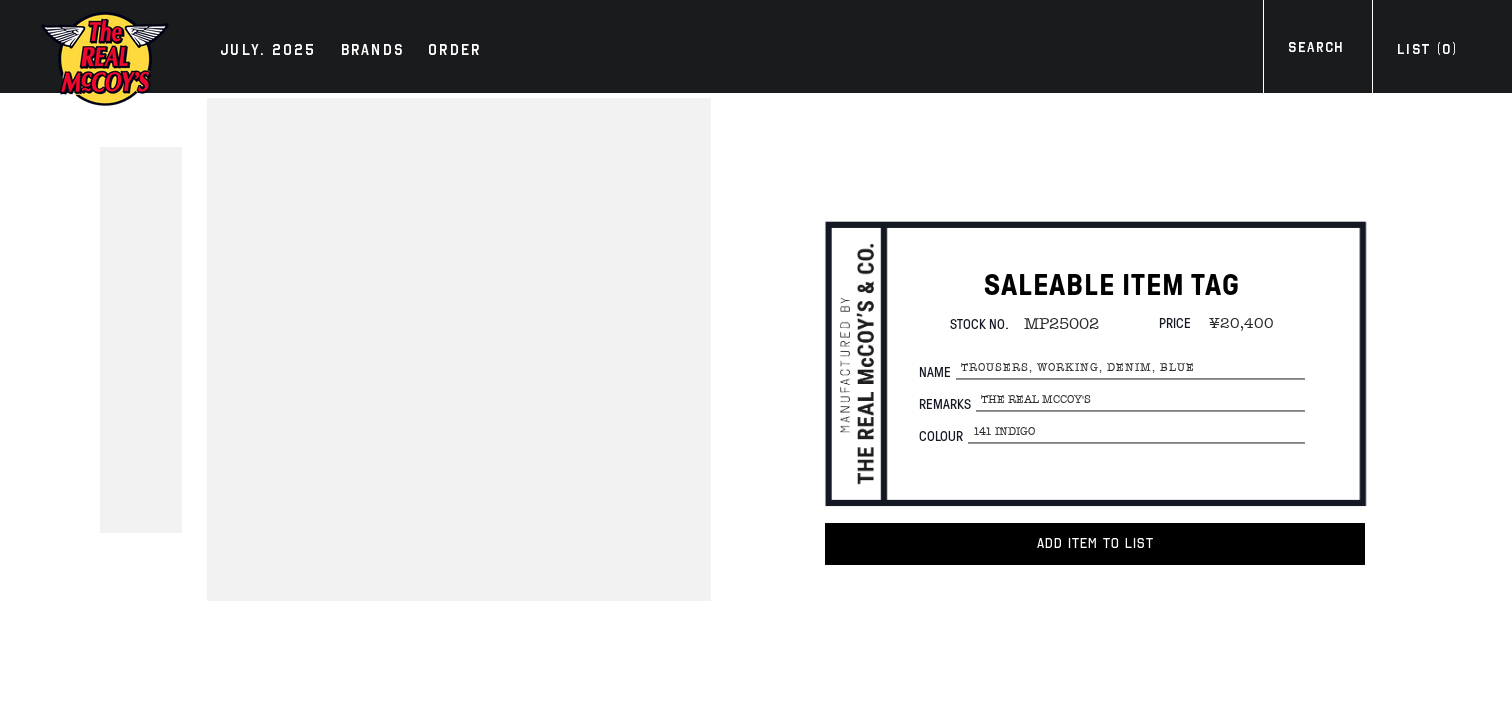 scroll, scrollTop: 0, scrollLeft: 0, axis: both 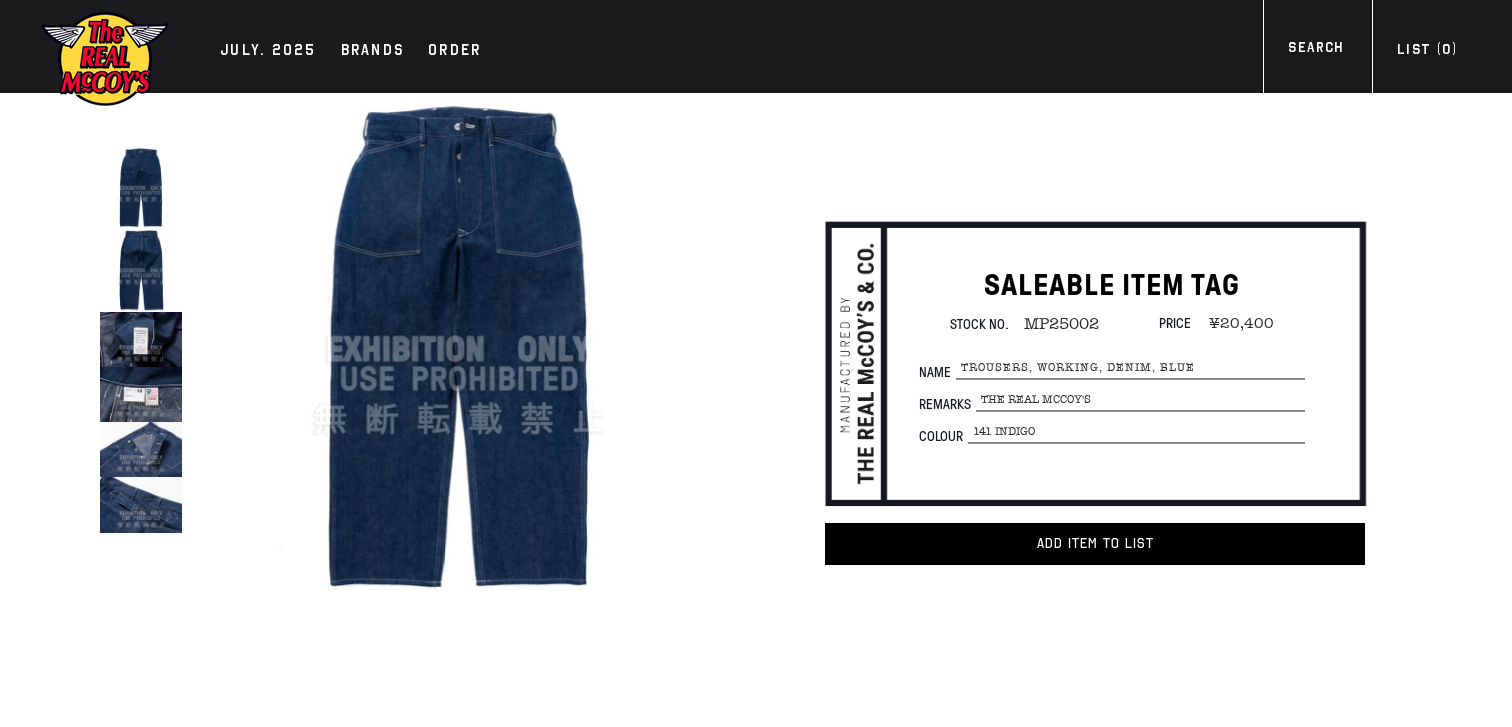 click at bounding box center [141, 270] 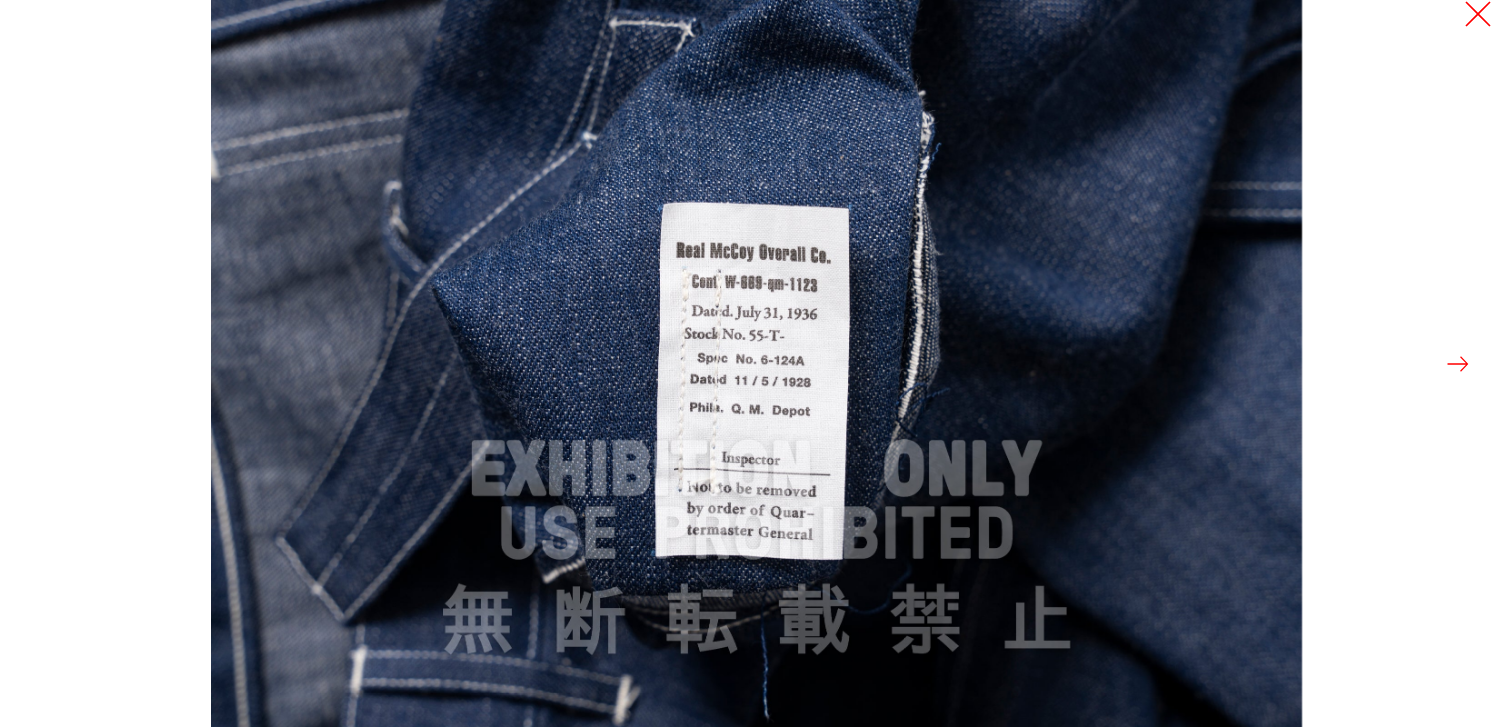 click at bounding box center (1478, 14) 